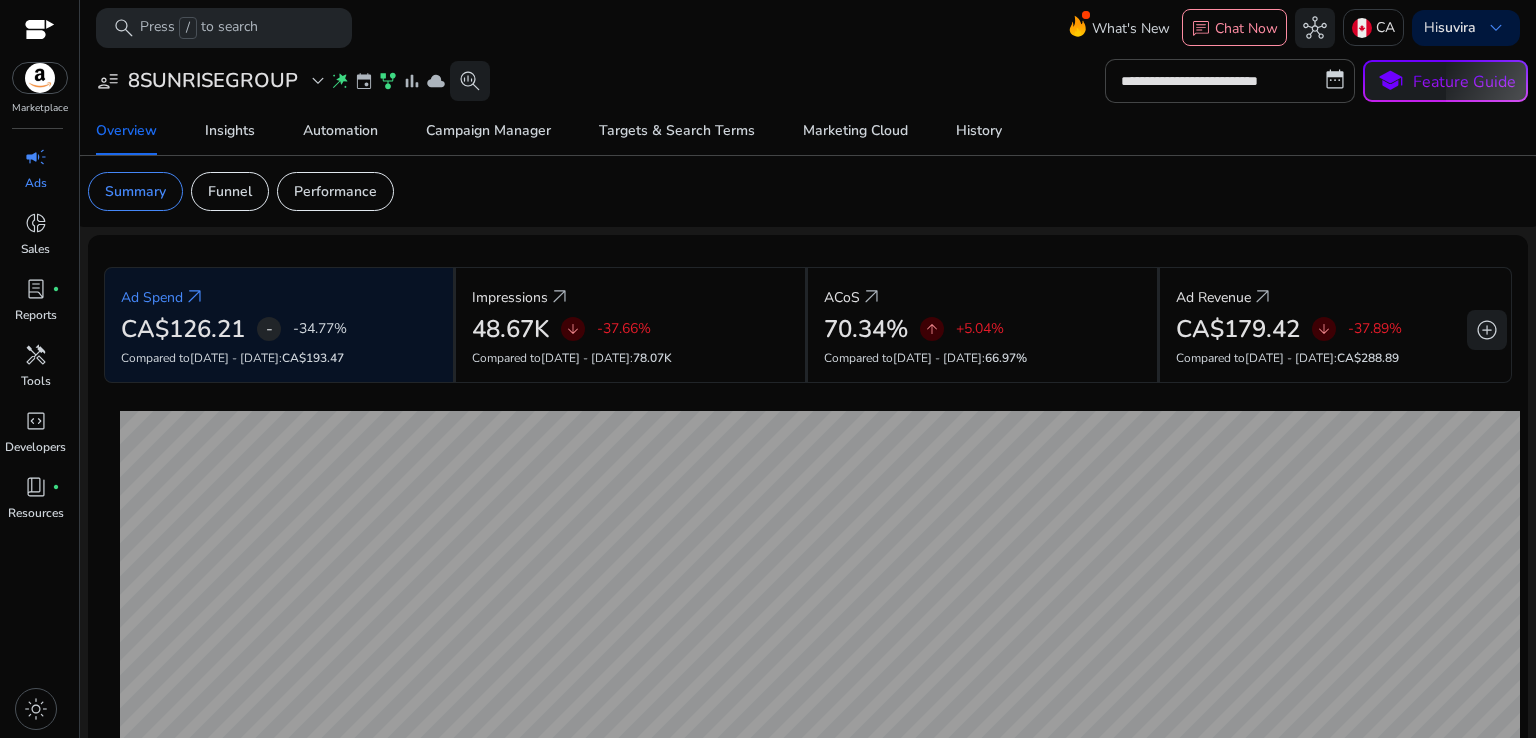 scroll, scrollTop: 0, scrollLeft: 0, axis: both 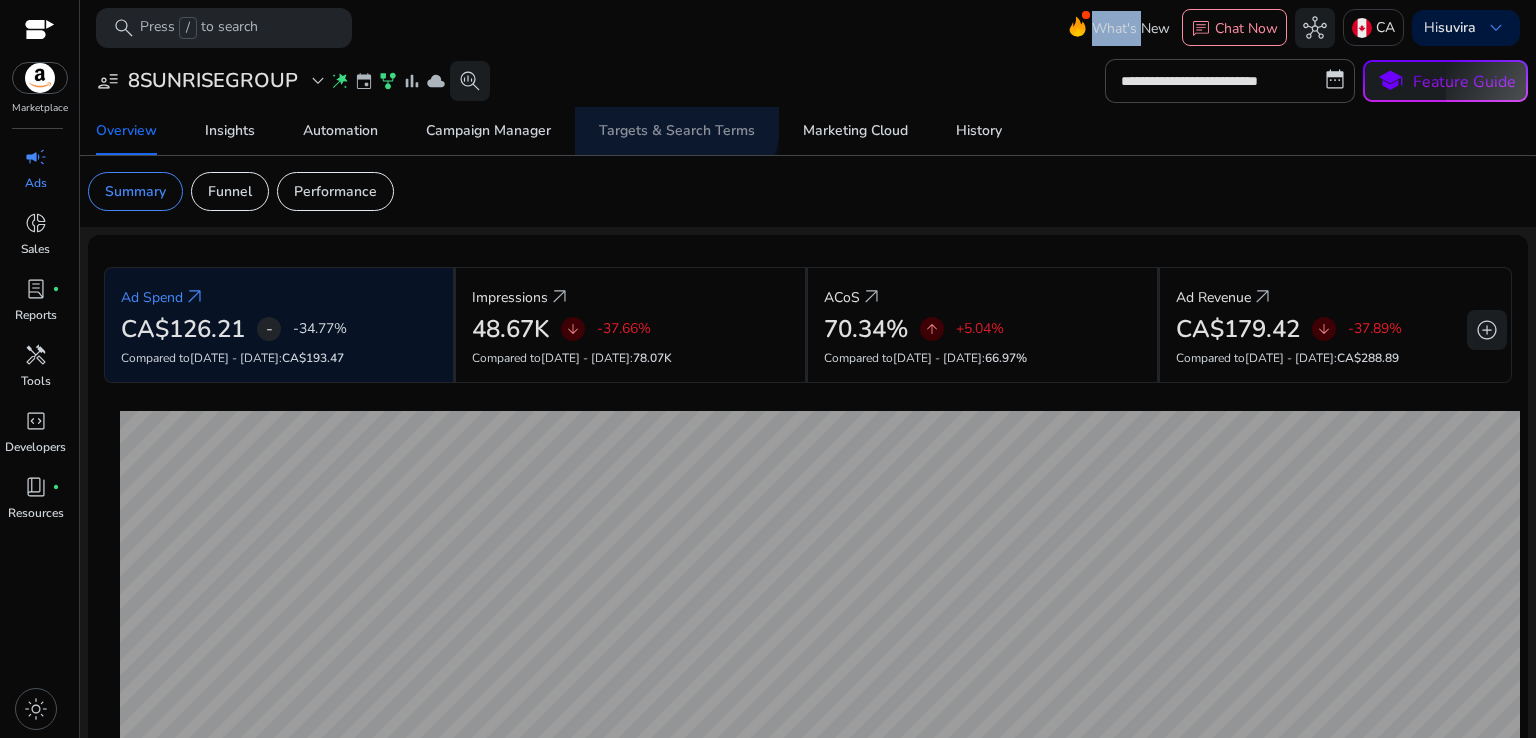 click on "Targets & Search Terms" at bounding box center (677, 131) 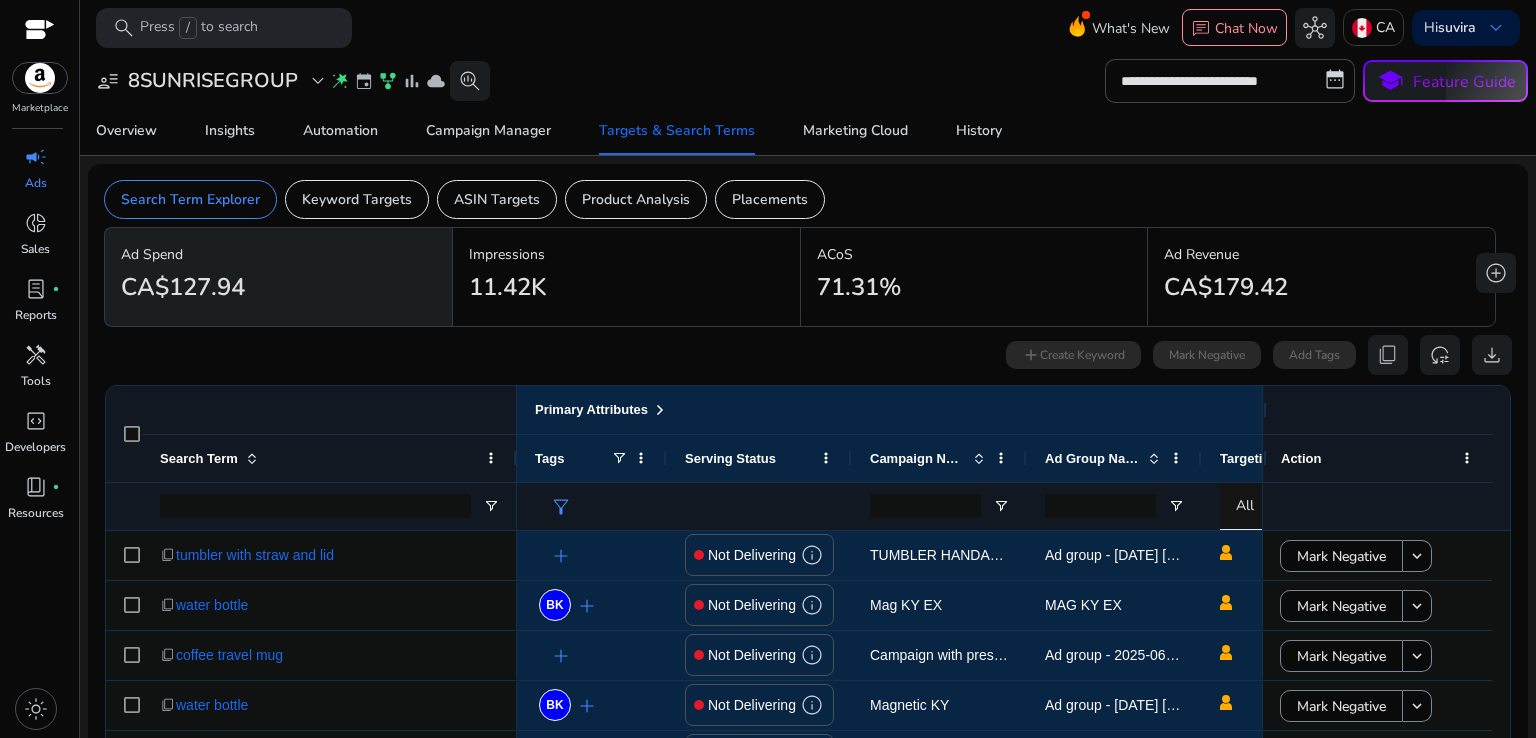 click on "Ad group - [DATE] [TIME]   Today   Last 7 Days   Last 14 Days   Last 30 Days   Last 60 Days   Last 90 Days   Quarter to Date   Month to Date   Last Quarter   Last Month   Custom range   Aug  *** *** *** *** *** *** *** *** *** *** *** ***   2025  **** Su Mo Tu We Th Fr Sa 27 28 29 30 31 1 2 3 4 5 6 7 8 9 10 11 12 13 14 15 16 17 18 19 20 21 22 23 24 25 26 27 28 29 30 31 1 2 3 4 5 6  Sep  *** *** *** *** *** *** *** *** *** *** *** ***   2025  **** Su Mo Tu We Th Fr Sa 31 1 2 3 4 5 6 7 8 9 10 11 12 13 14 15 16 17 18 19 20 21 22 23 24 25 26 27 28 29 30 1 2 3 4 5 6 7 8 9 10 11 Apply Data synced till  [DATE]   info   date_range   school  Feature Guide  Overview   Insights   Automation   Campaign Manager   Targets \u0026 Search Terms   Marketing Cloud  1" 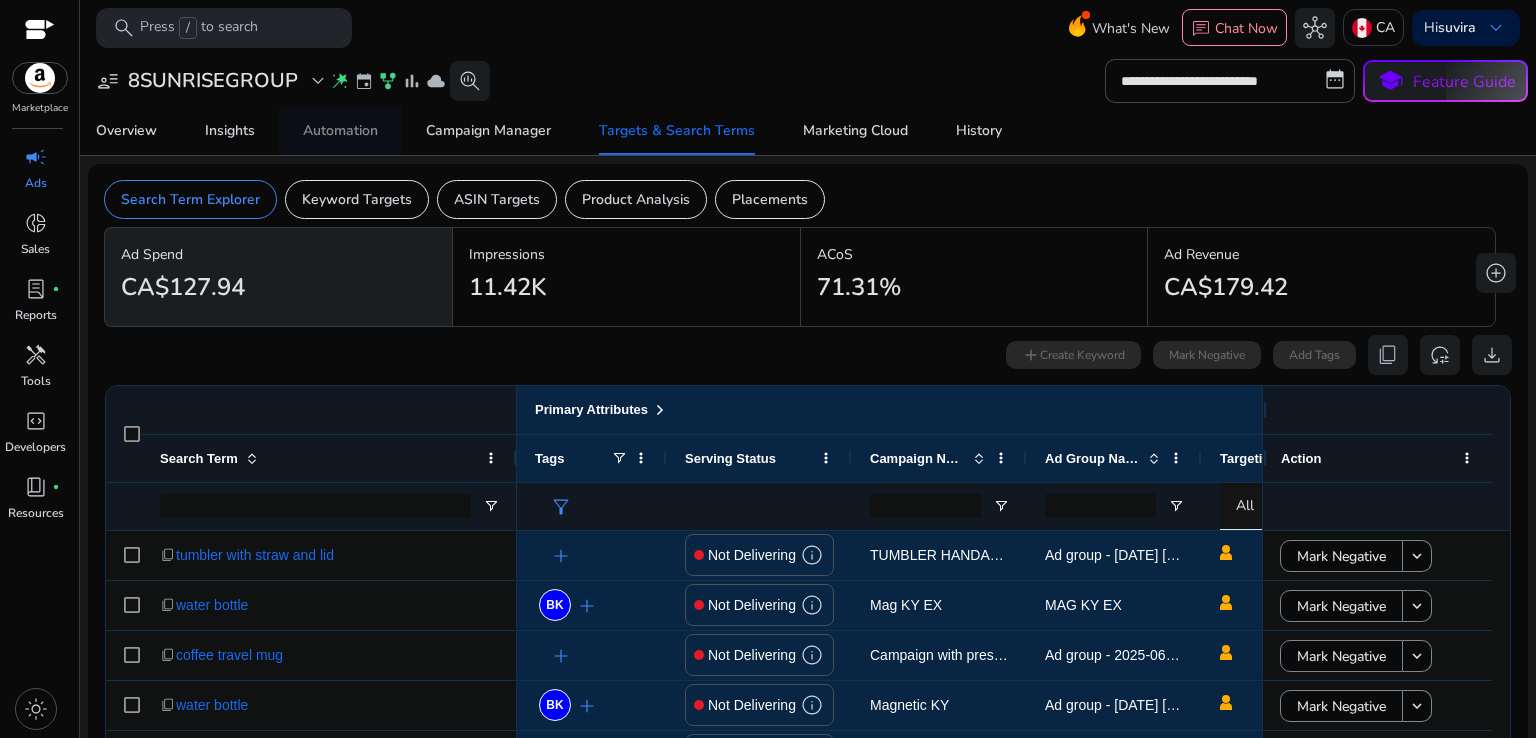 click on "Automation" at bounding box center [340, 131] 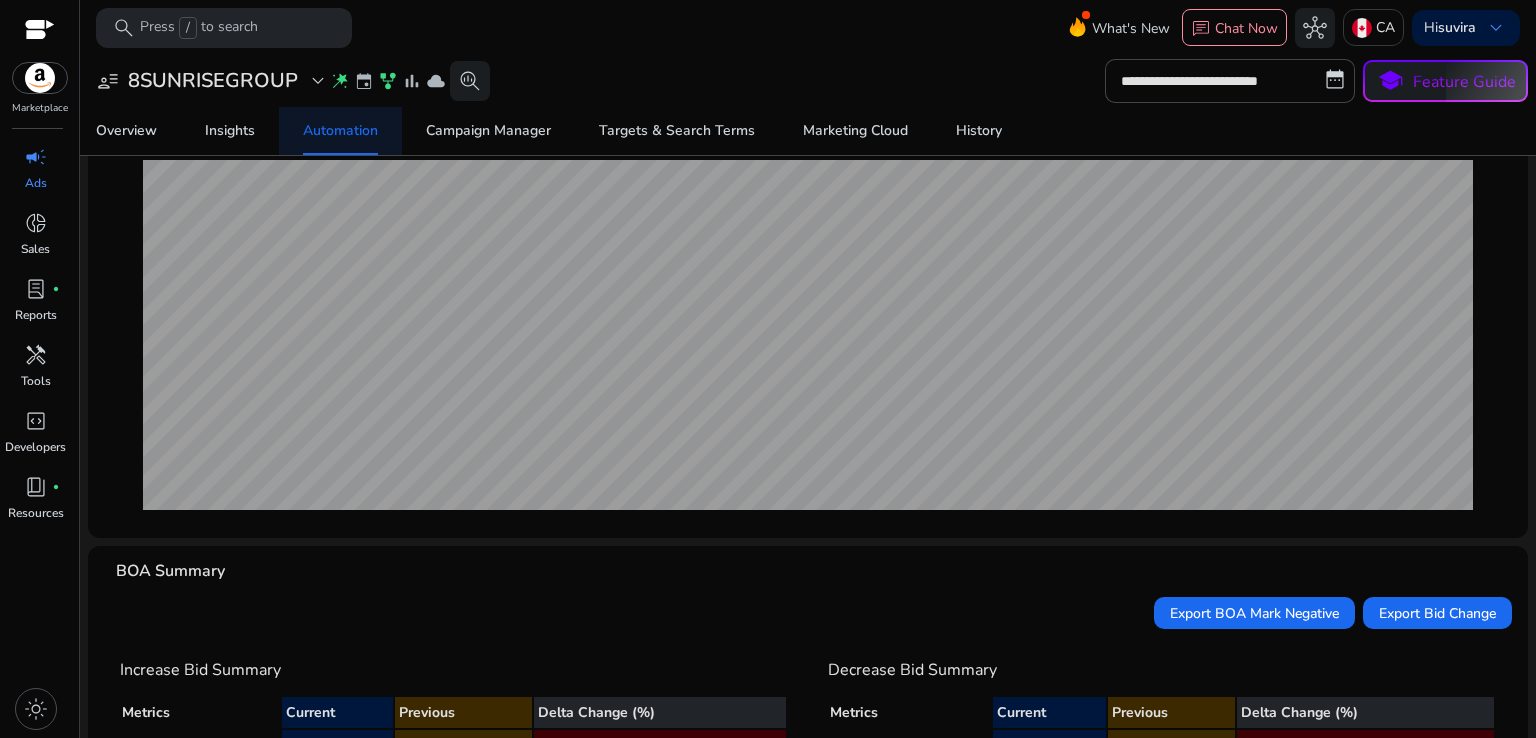 scroll, scrollTop: 0, scrollLeft: 0, axis: both 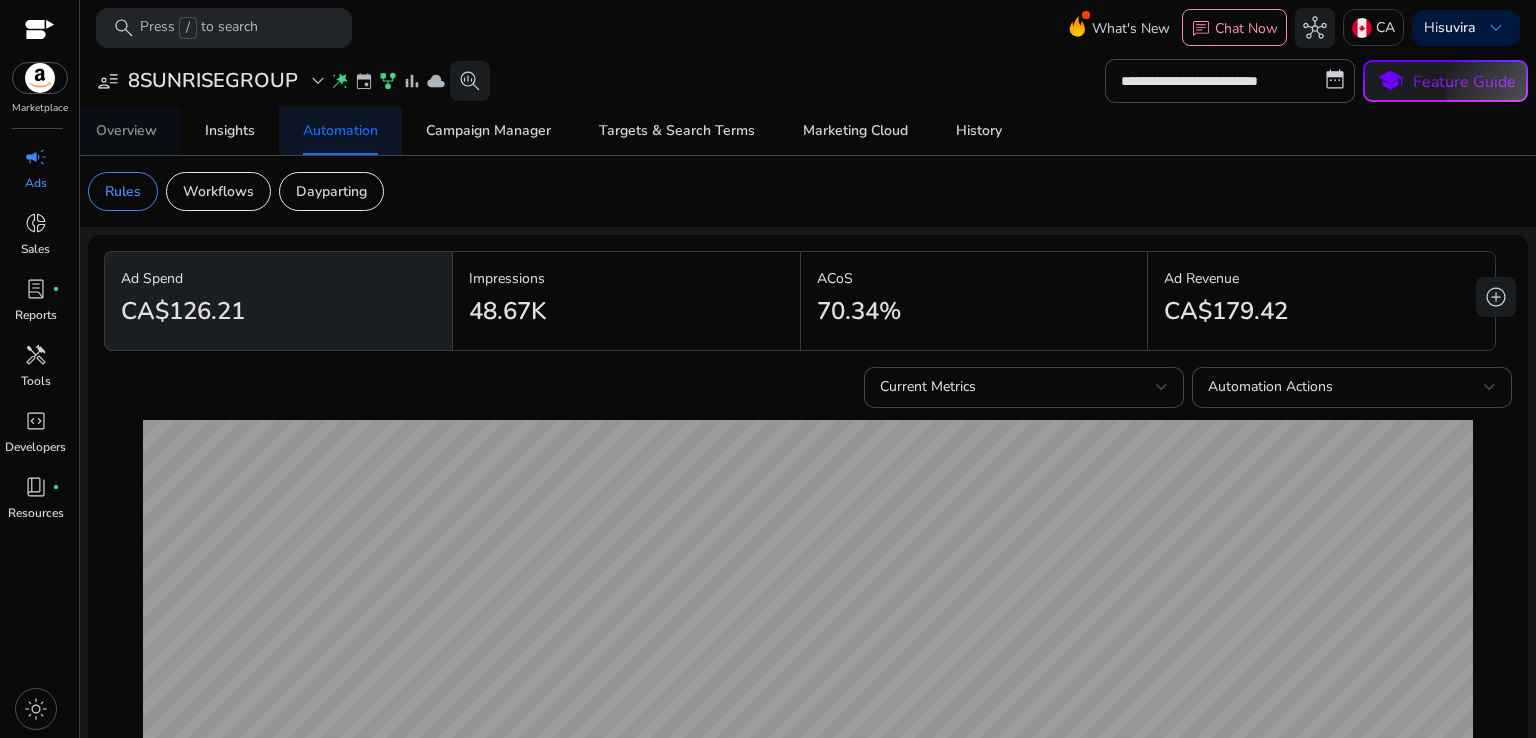 click on "Overview" at bounding box center [126, 131] 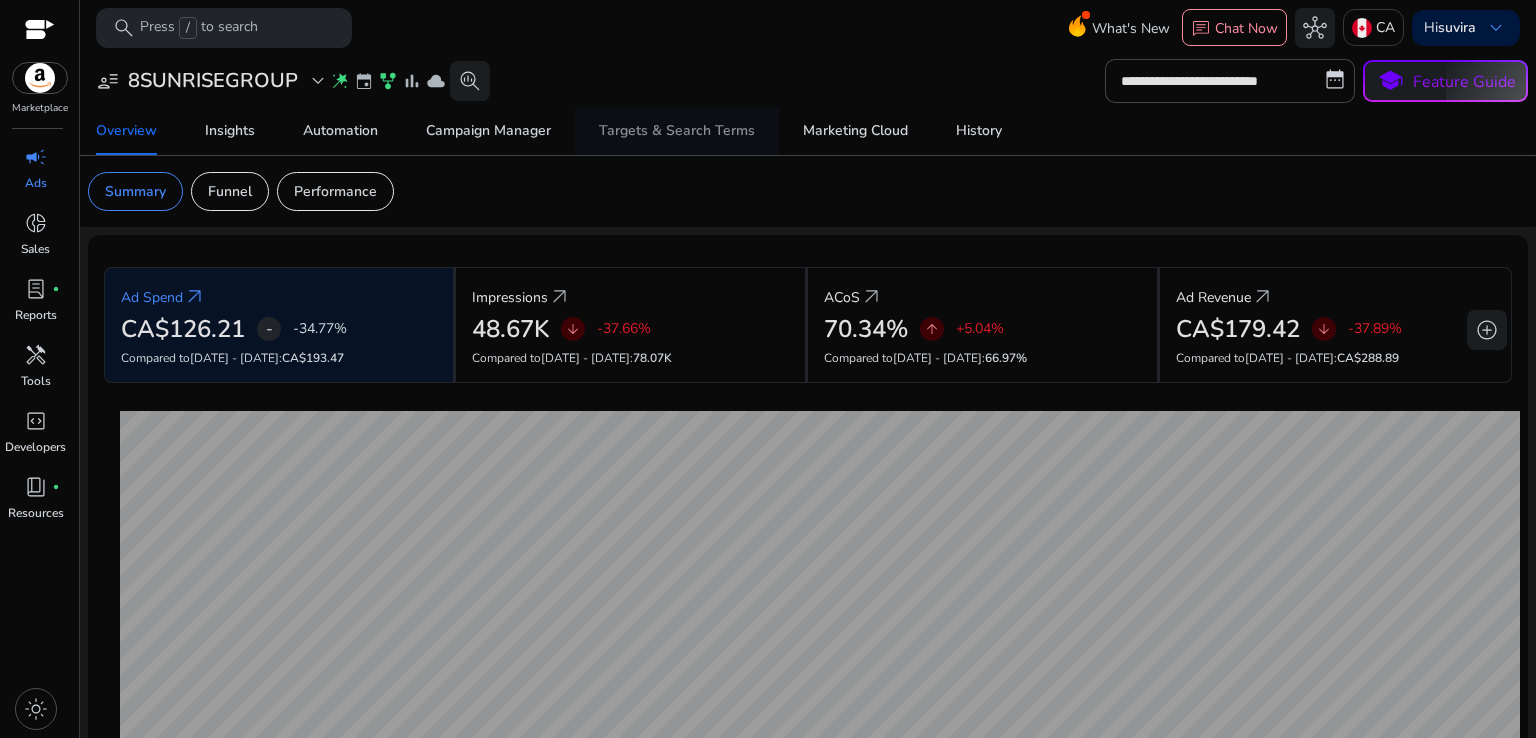 click on "Targets & Search Terms" at bounding box center (677, 131) 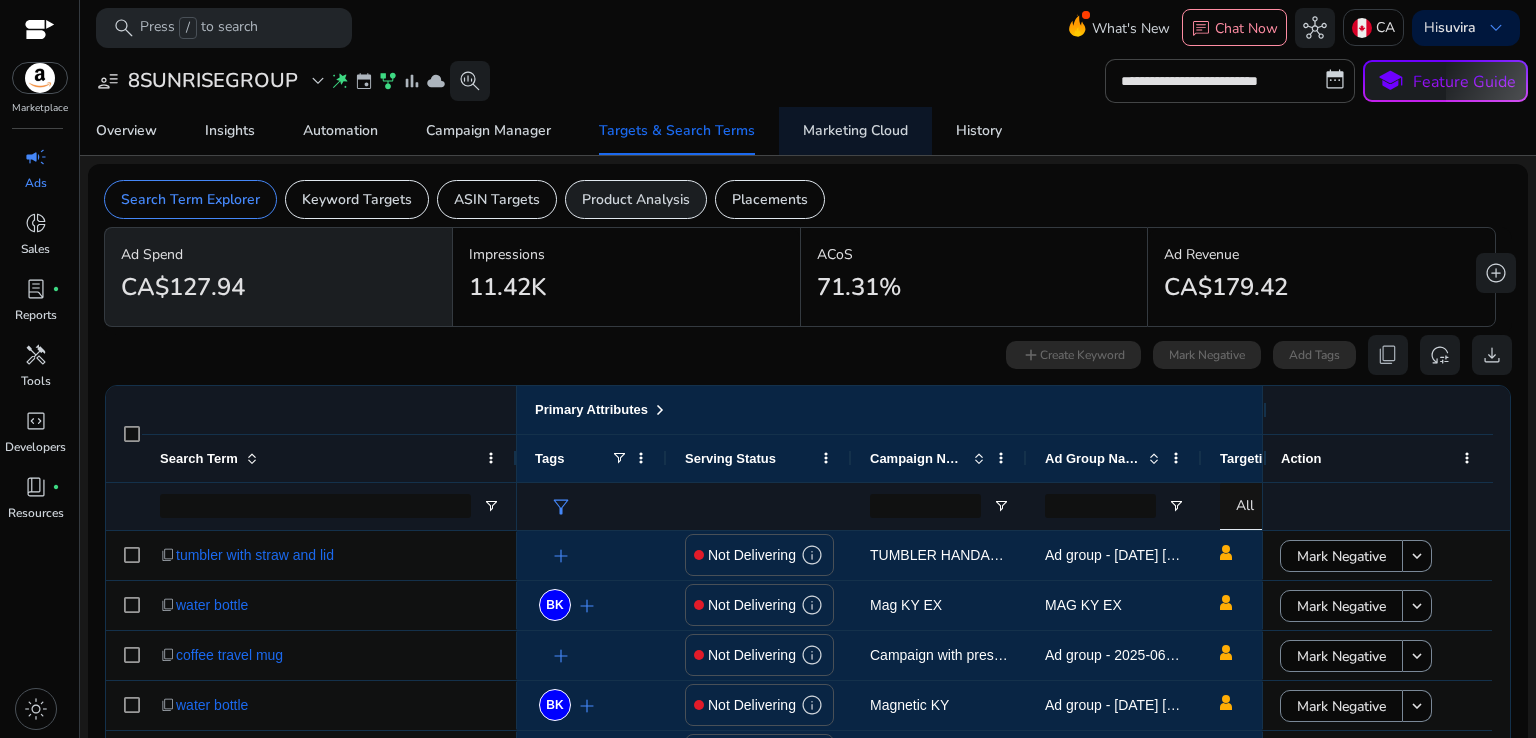 click on "Product Analysis" 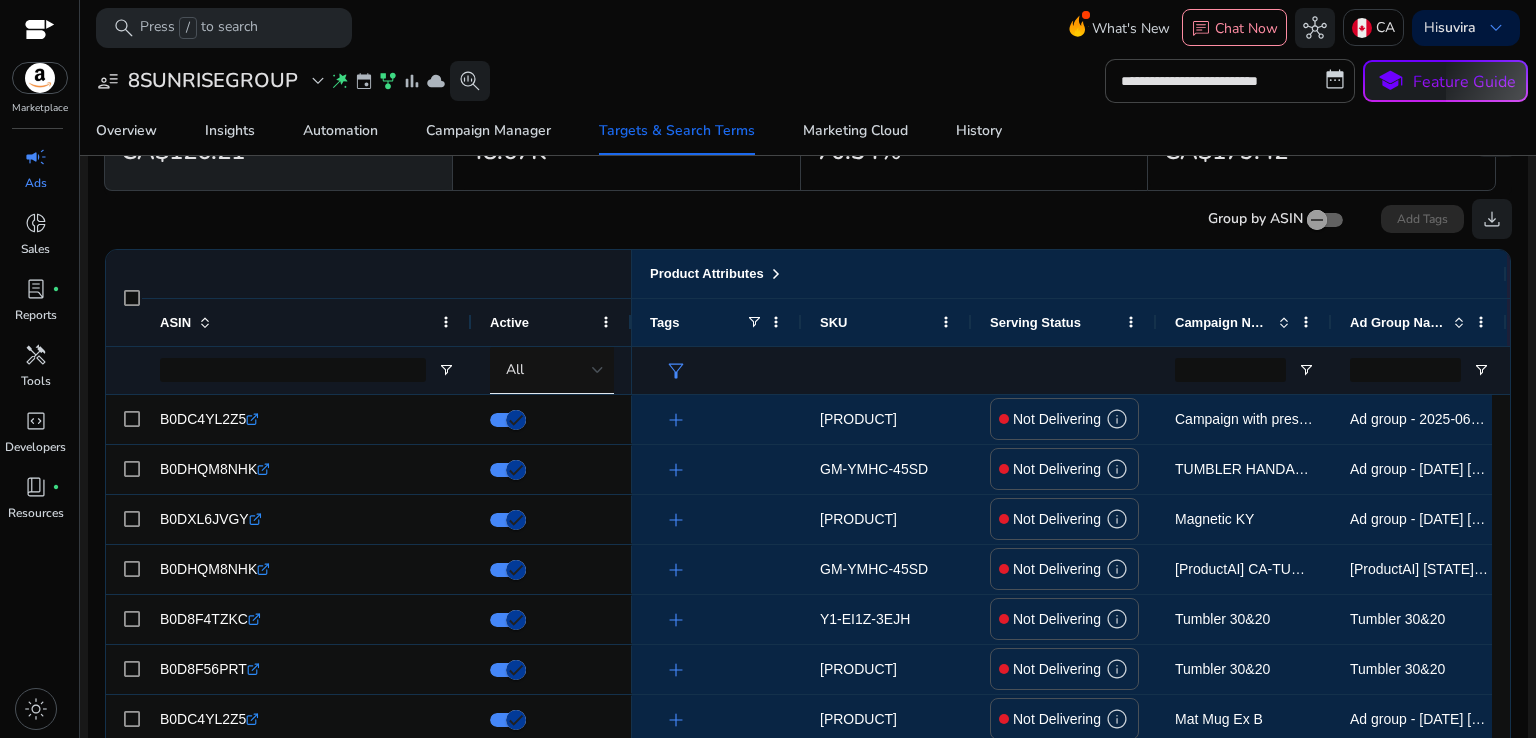 scroll, scrollTop: 240, scrollLeft: 0, axis: vertical 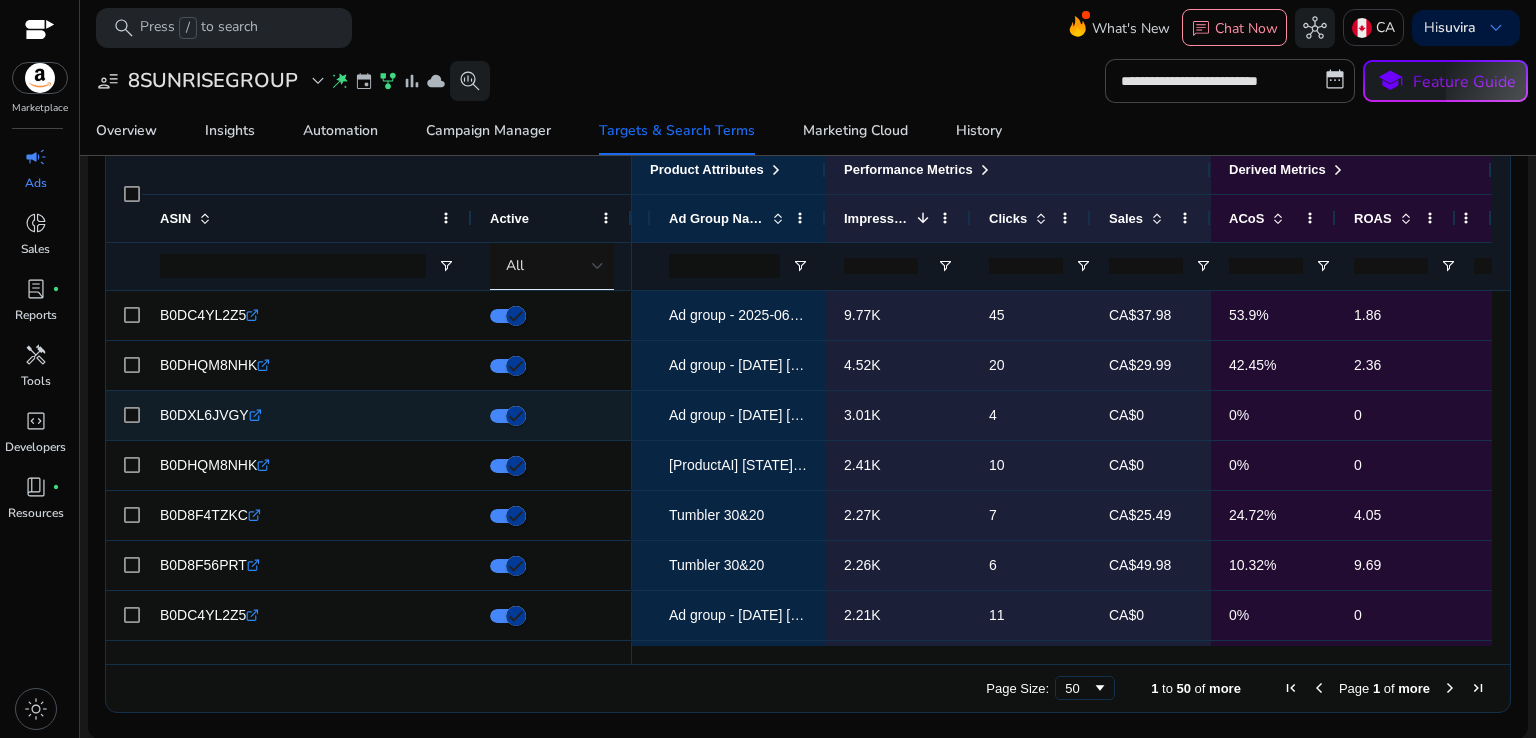 click on "Ad group - [DATE] [TIME]" 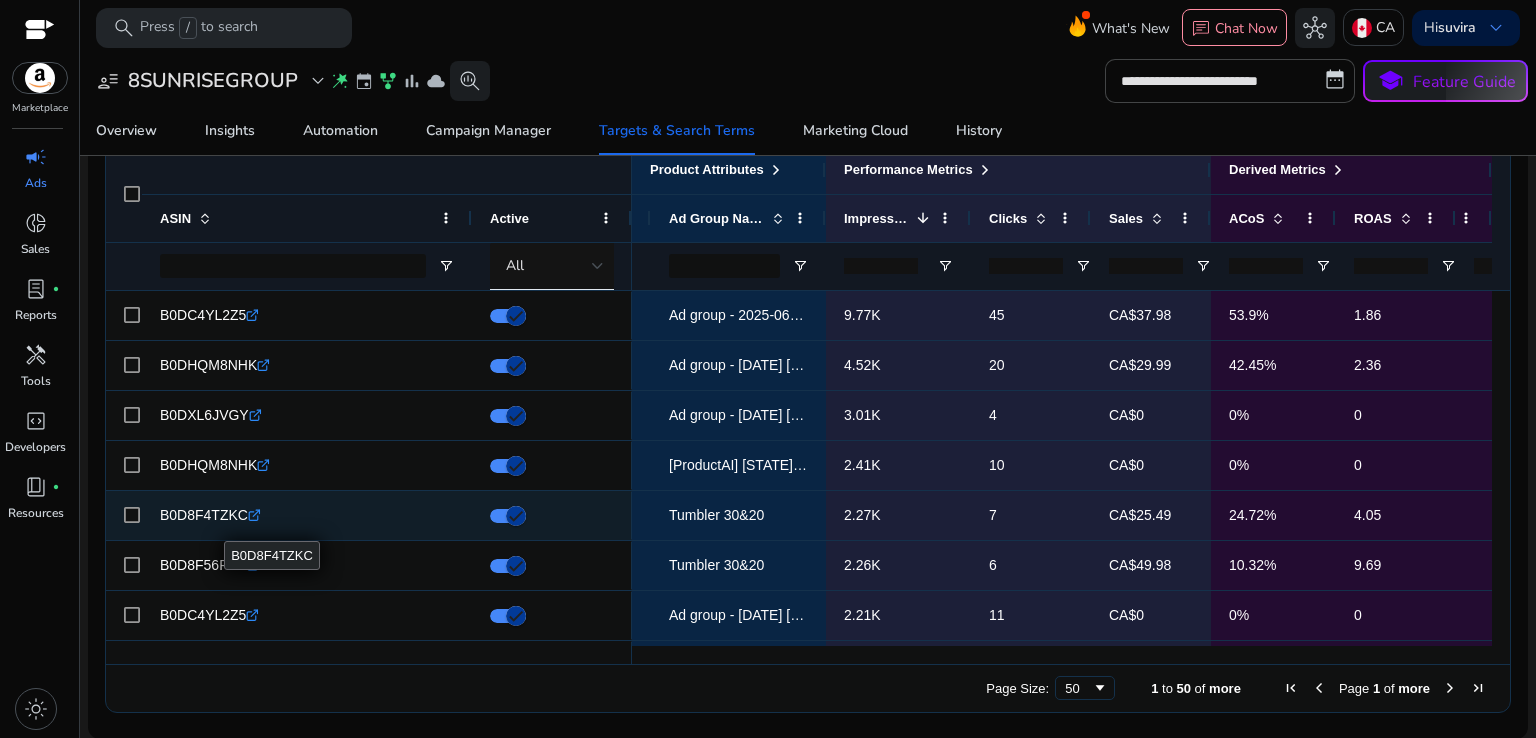 click on ".st0{fill:#2c8af8}" 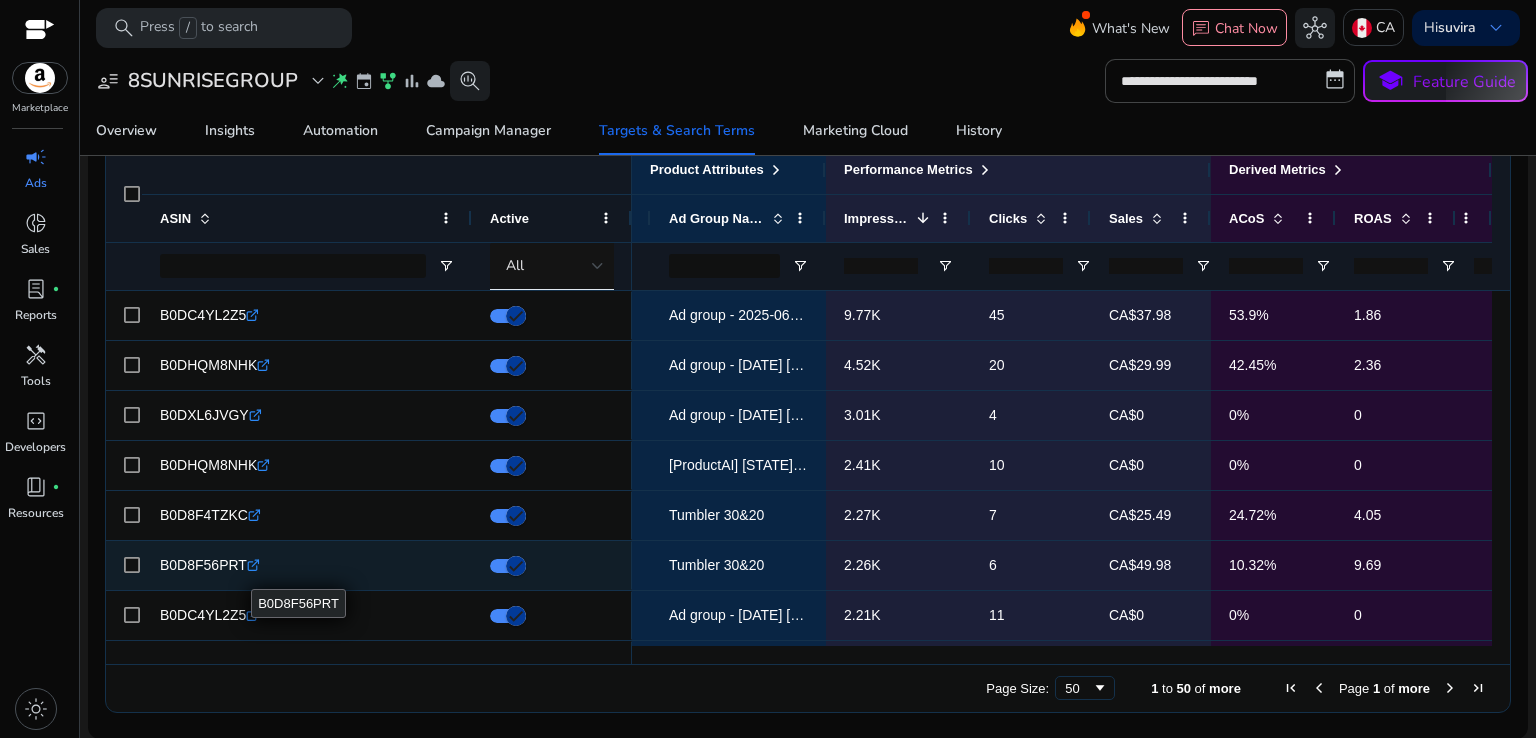 click on ".st0{fill:#2c8af8}" 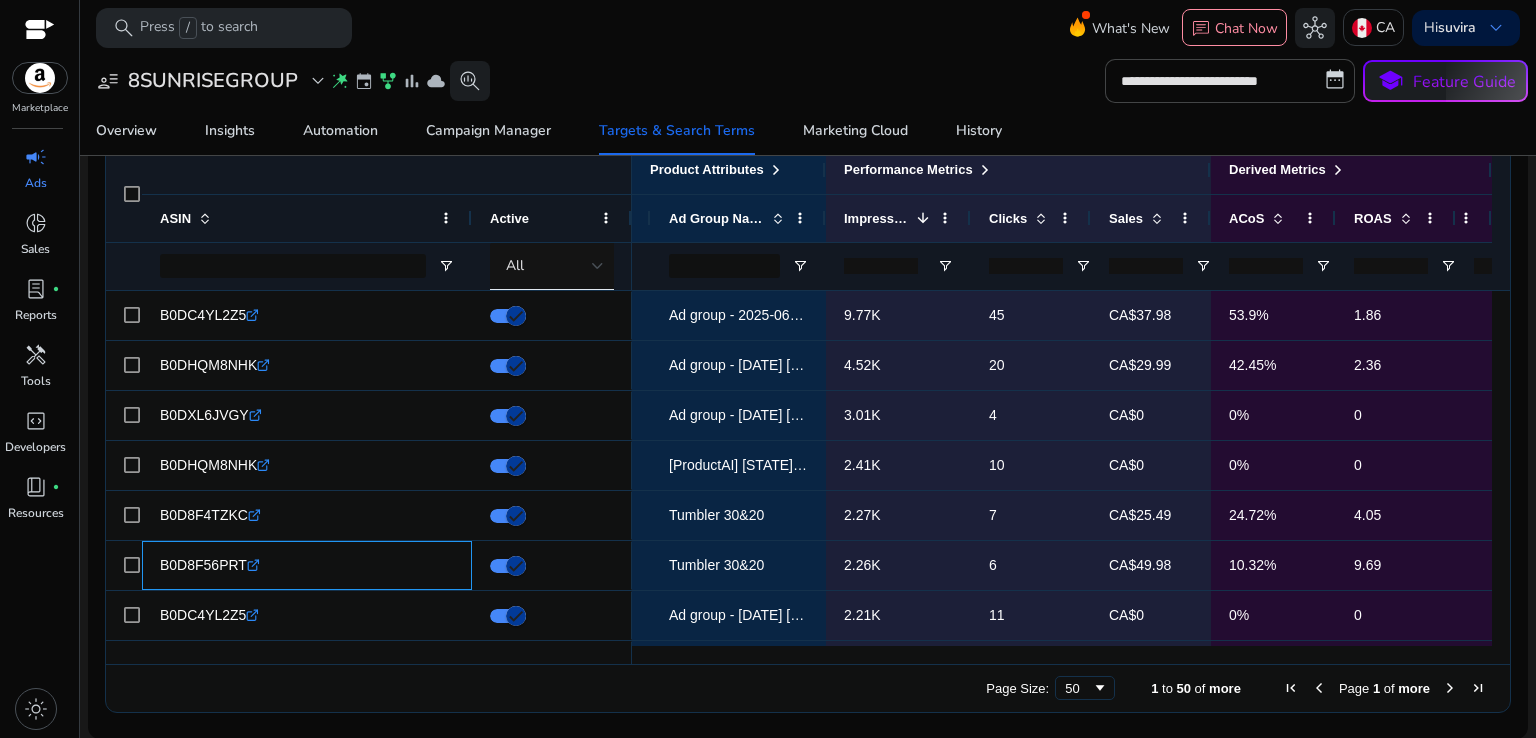 scroll, scrollTop: 16, scrollLeft: 0, axis: vertical 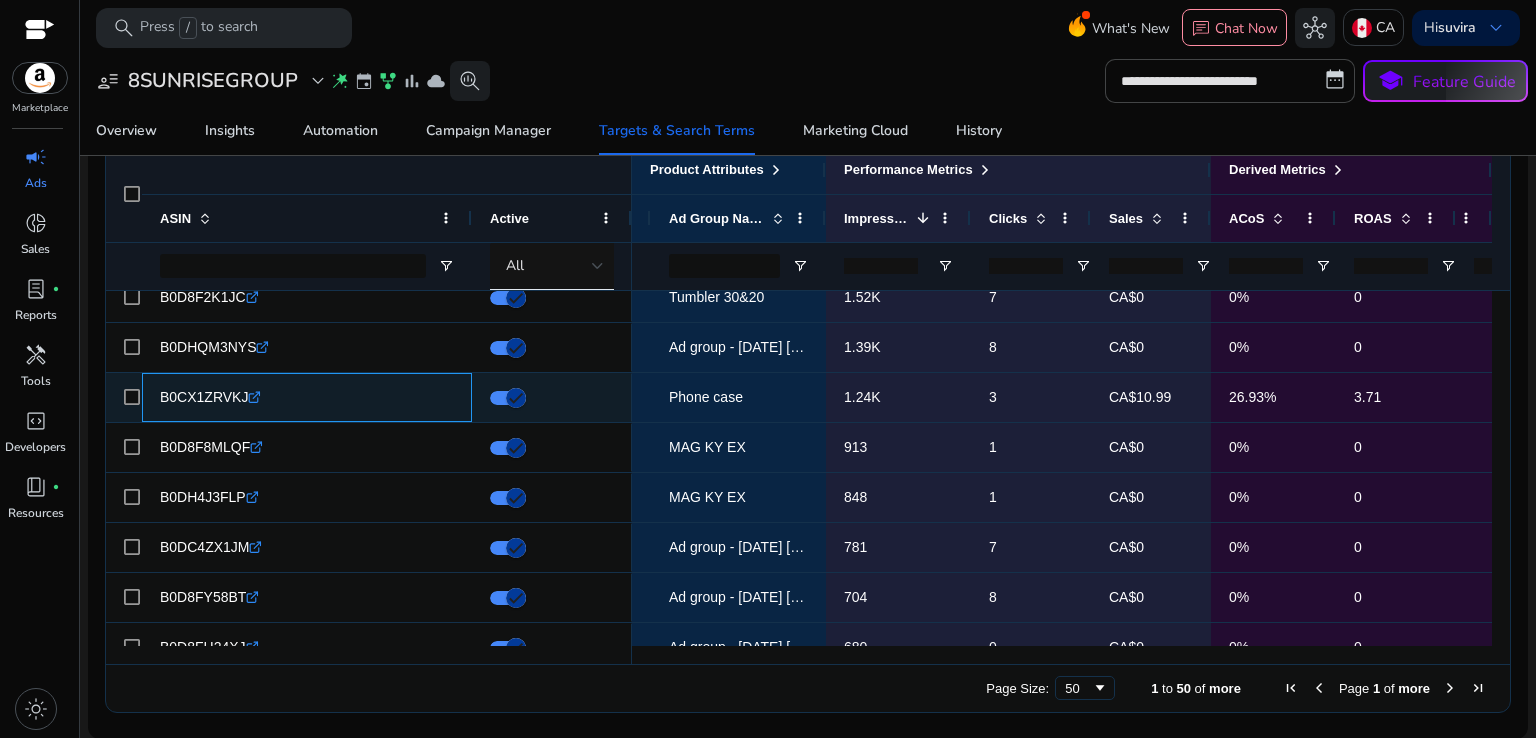 click 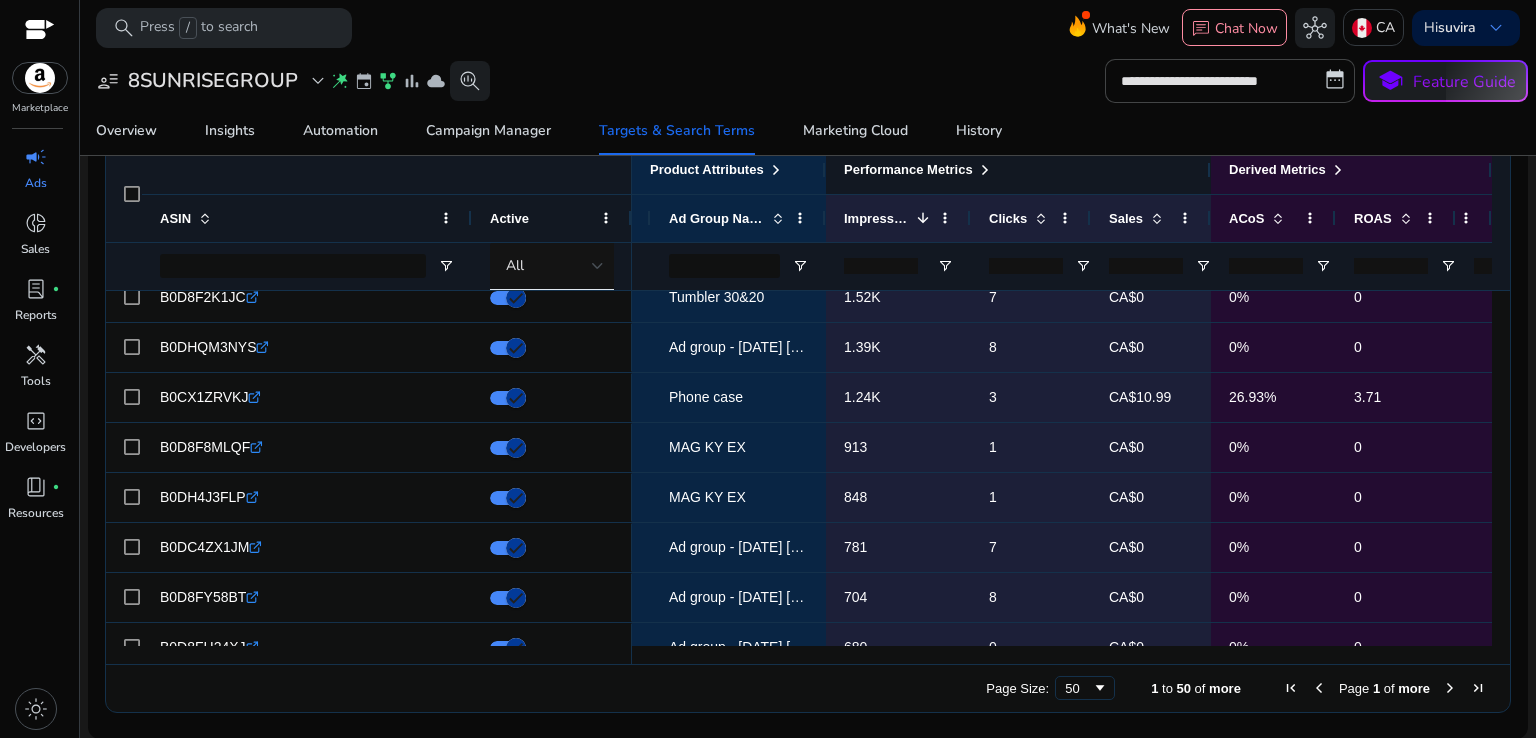 click on "Performance Metrics" 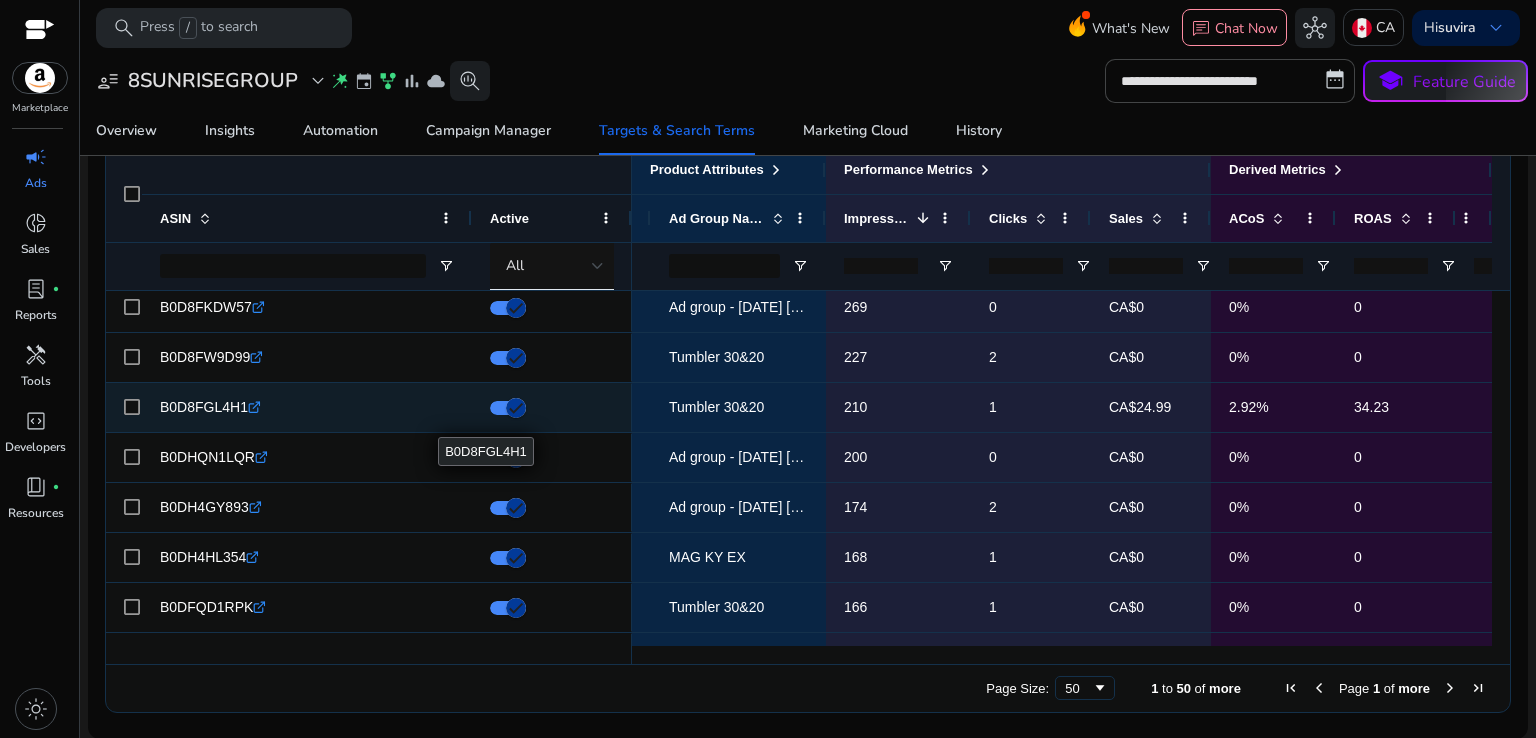 click 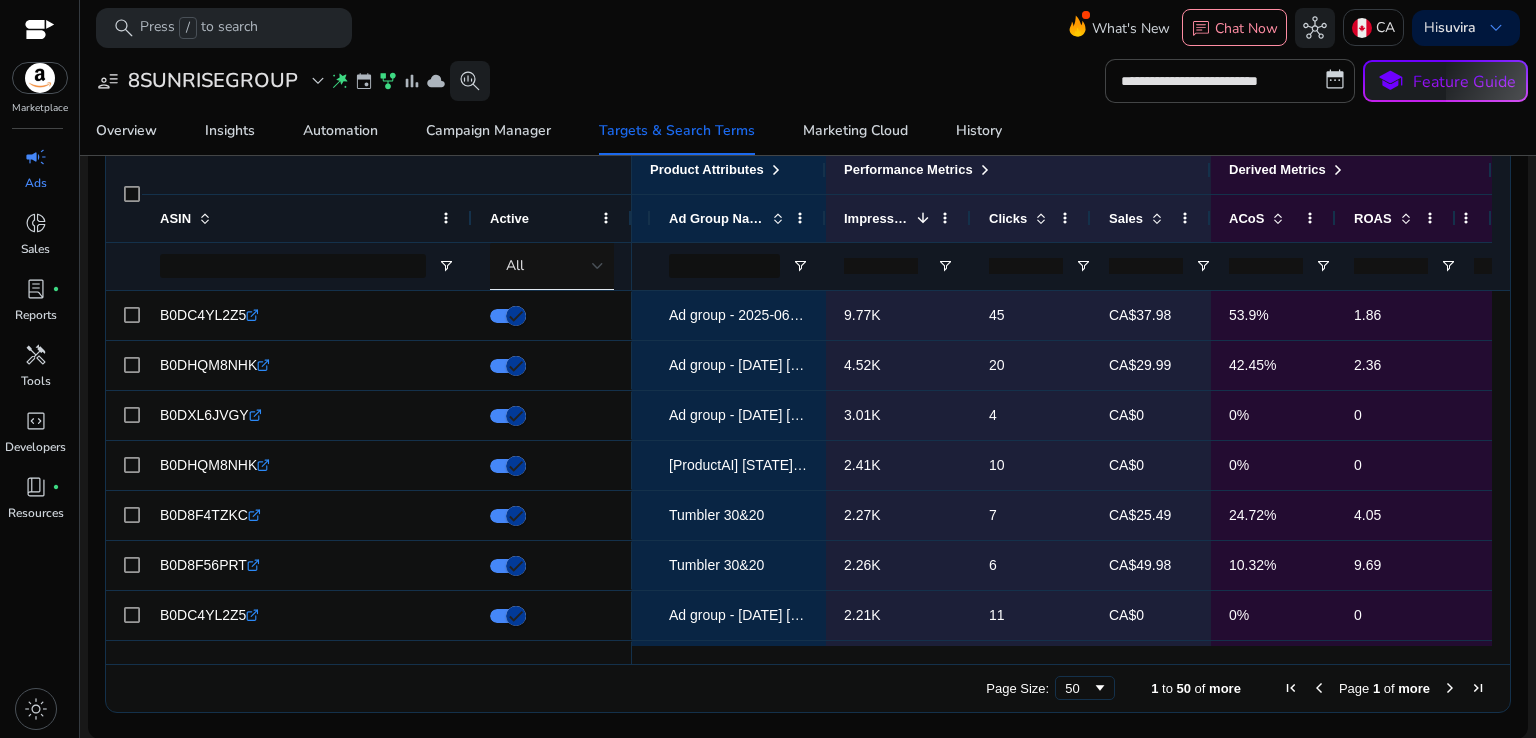 click on "search   Press  /  to search  What's New  chat  Chat Now  hub  [STATE]  Hi  [USER]  keyboard_arrow_down" at bounding box center (808, 27) 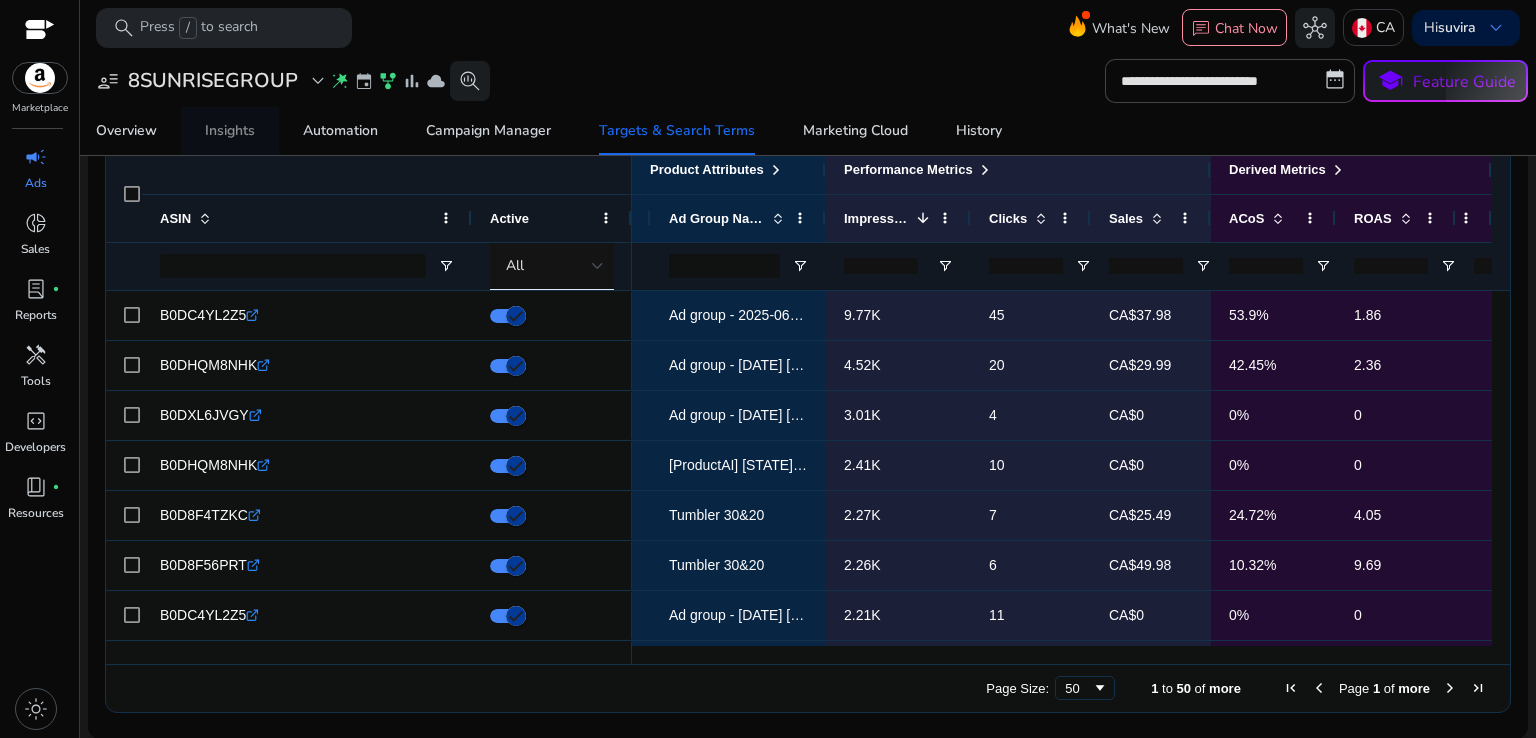 click on "Insights" at bounding box center [230, 131] 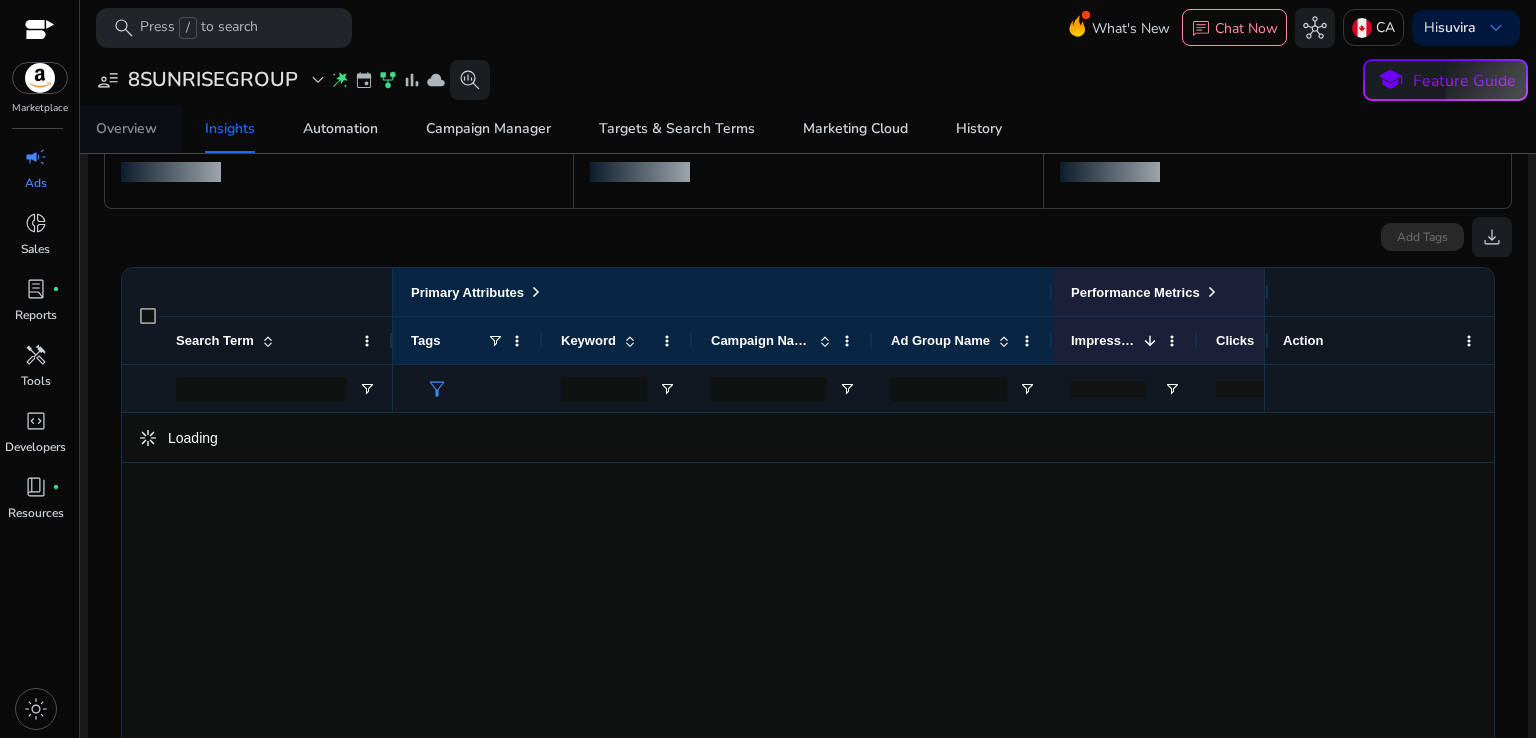 scroll, scrollTop: 0, scrollLeft: 0, axis: both 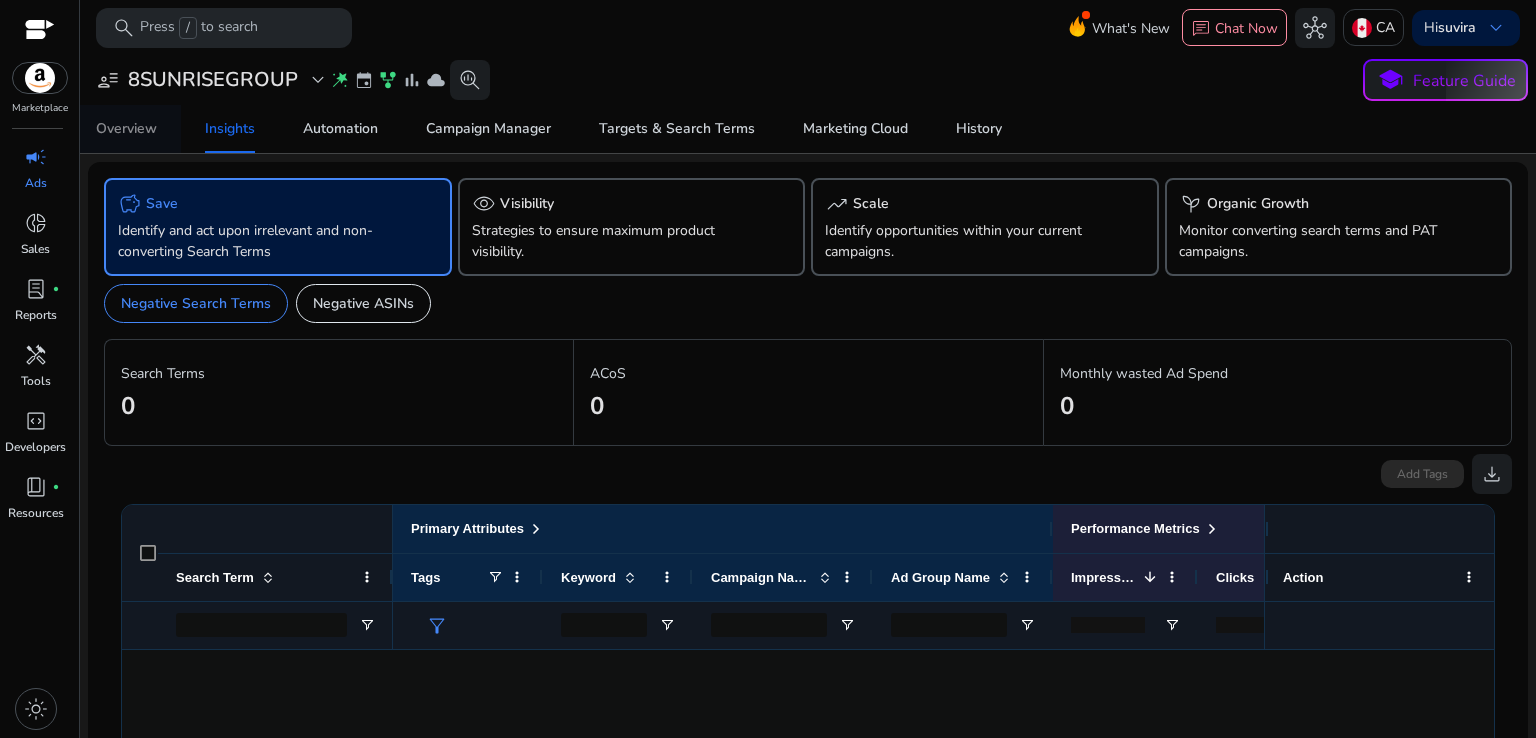 click on "Overview" at bounding box center [126, 129] 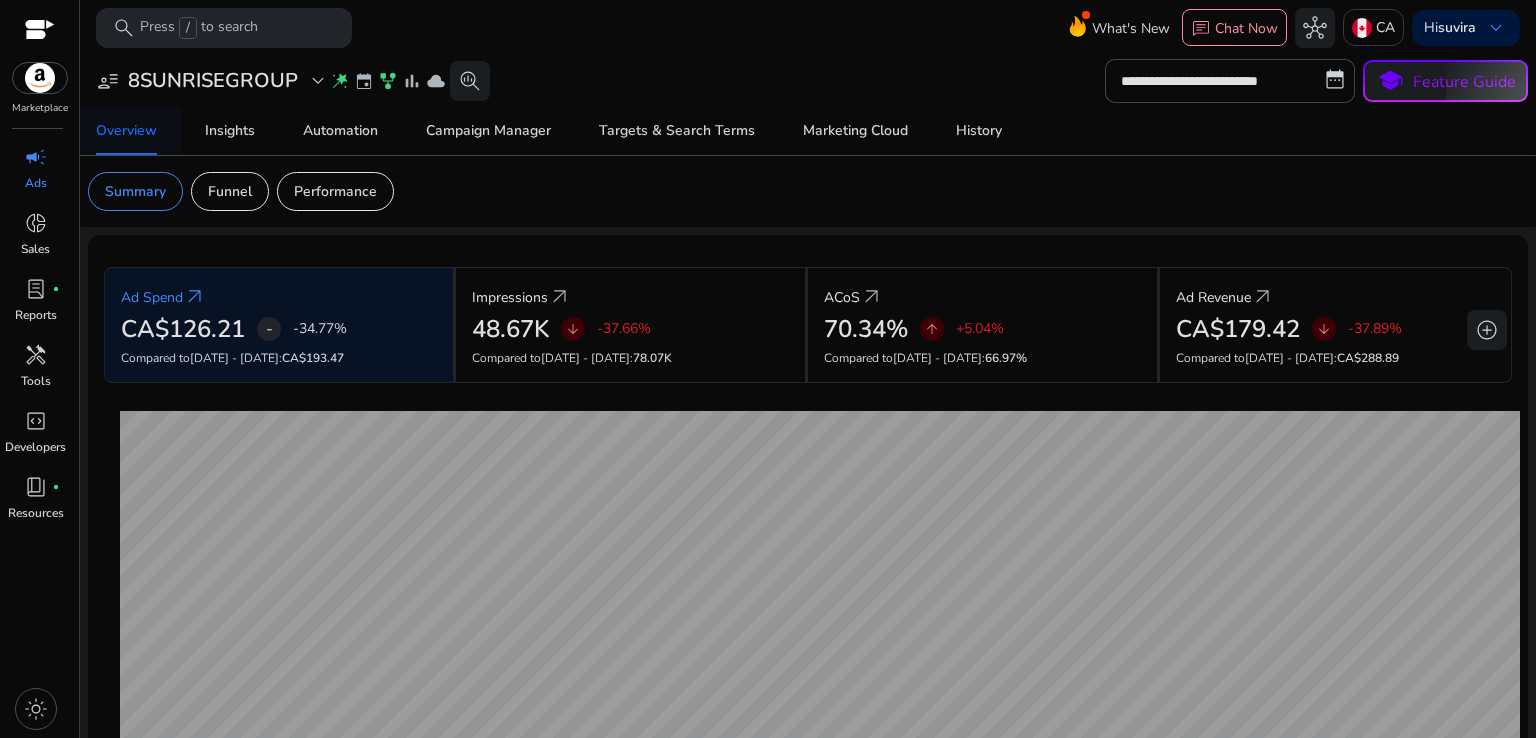 click on "Overview" at bounding box center [126, 131] 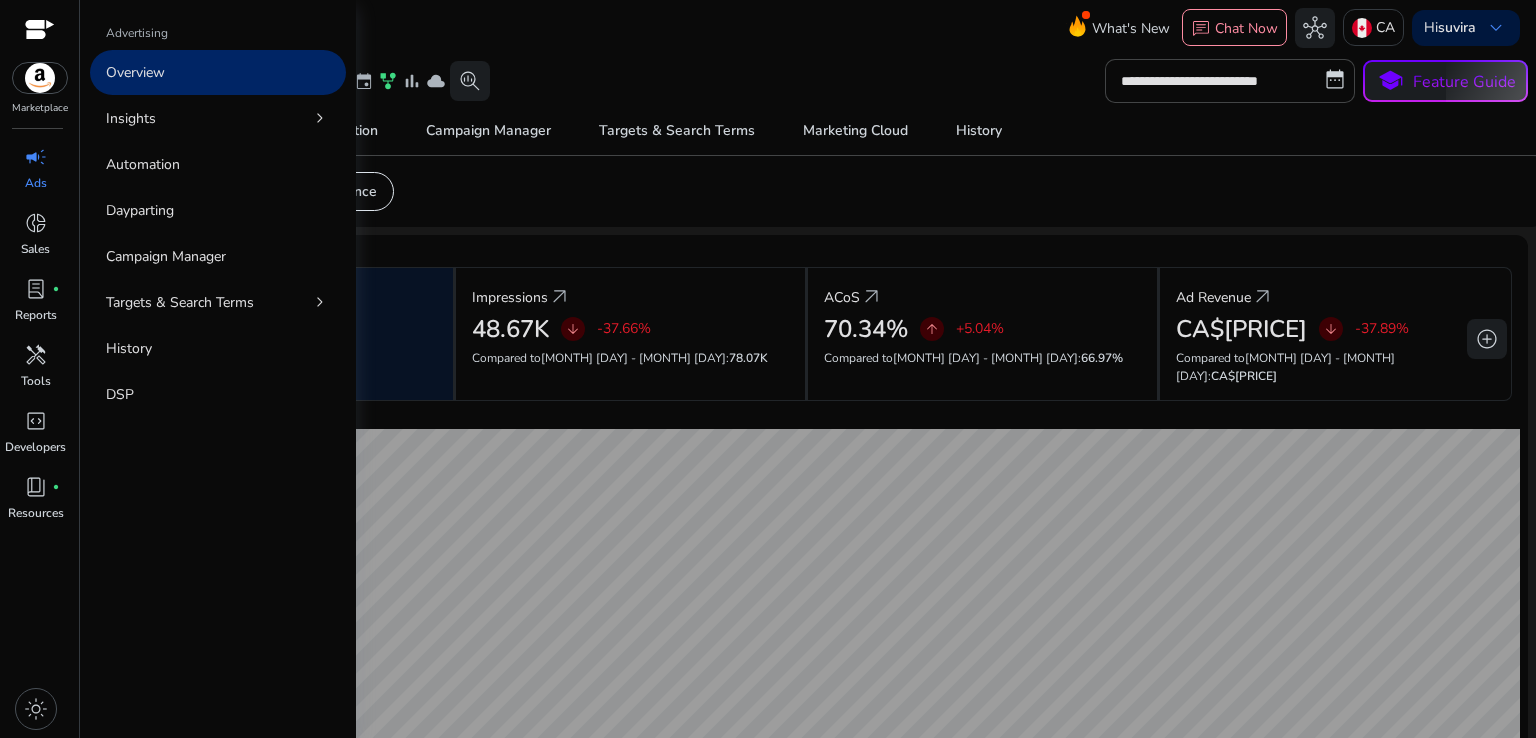 scroll, scrollTop: 0, scrollLeft: 0, axis: both 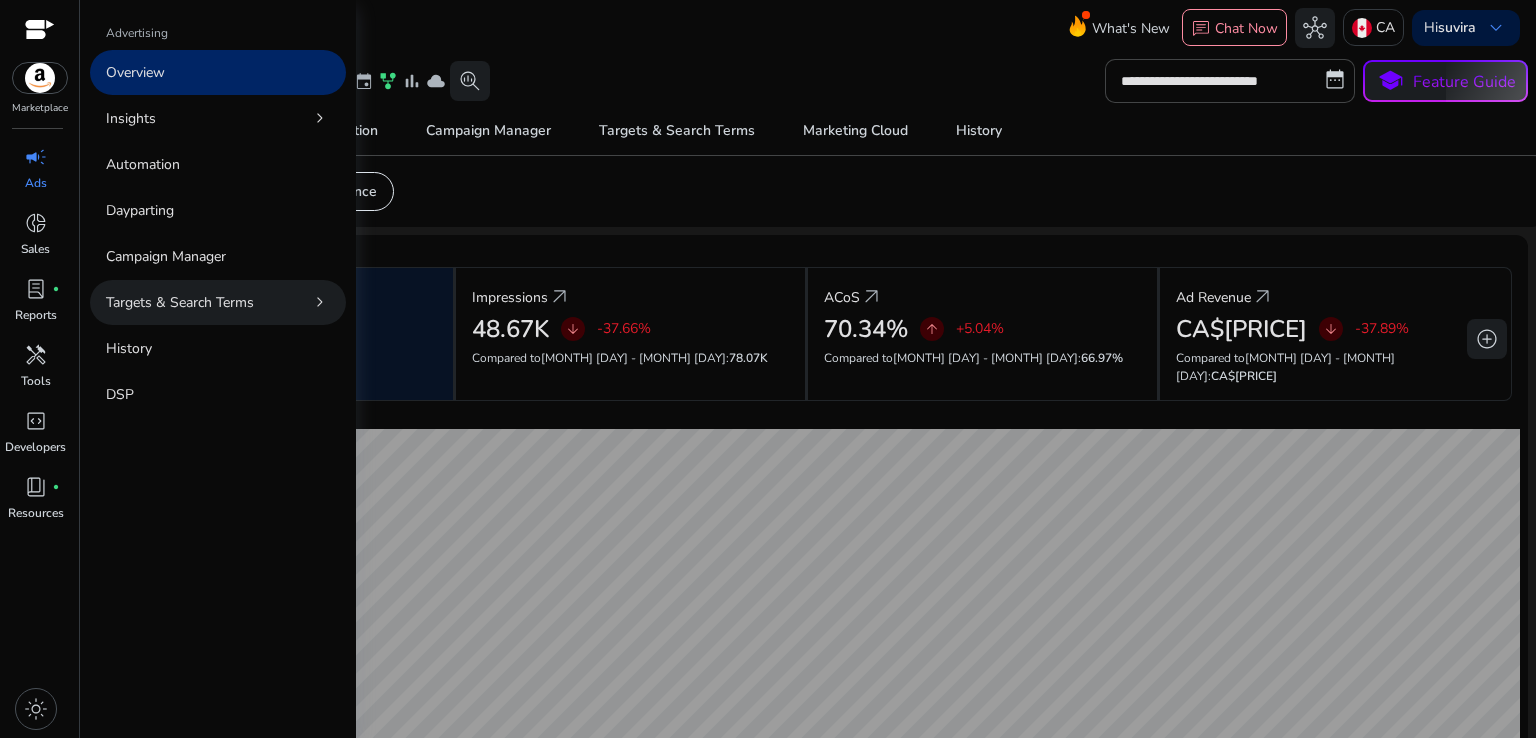 click on "Targets & Search Terms" at bounding box center [180, 302] 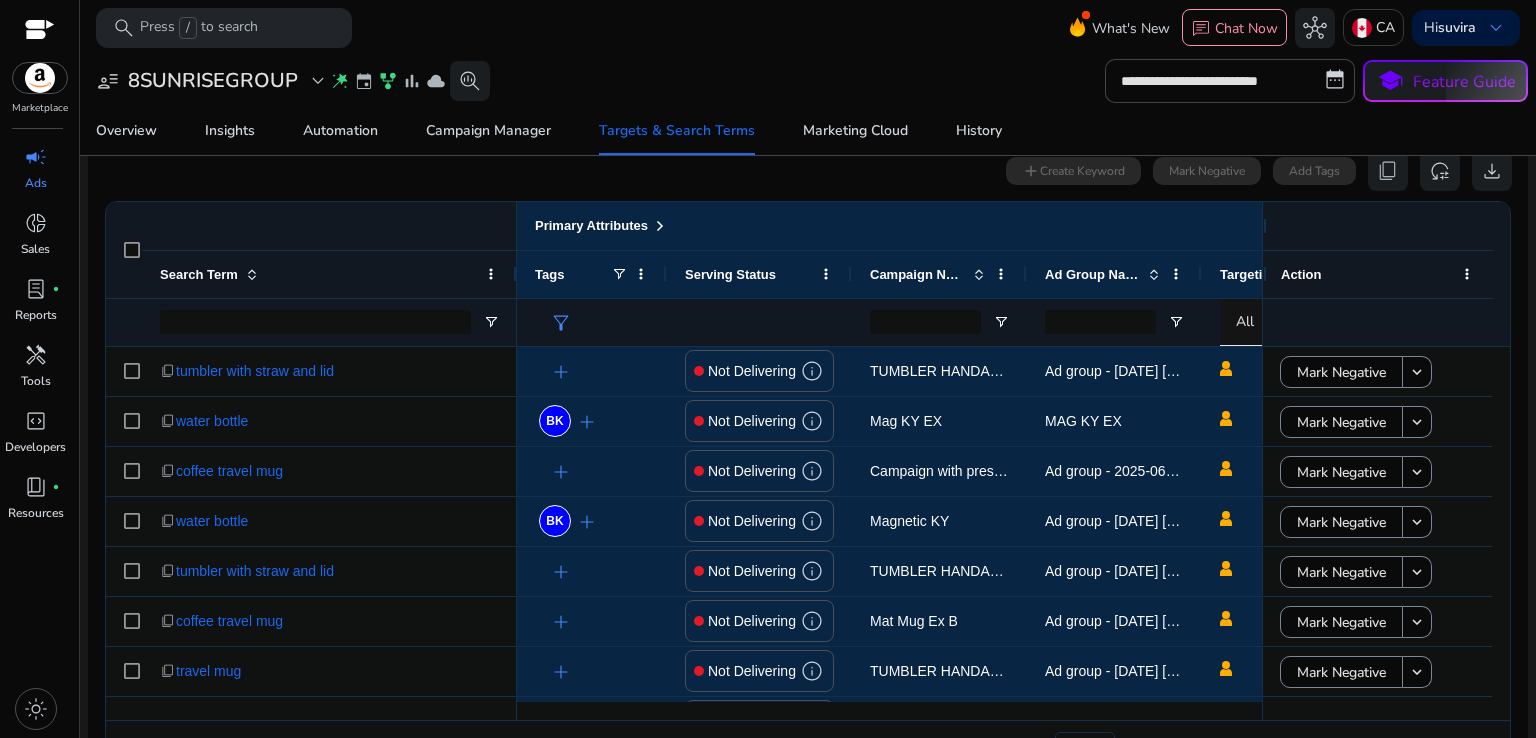scroll, scrollTop: 183, scrollLeft: 0, axis: vertical 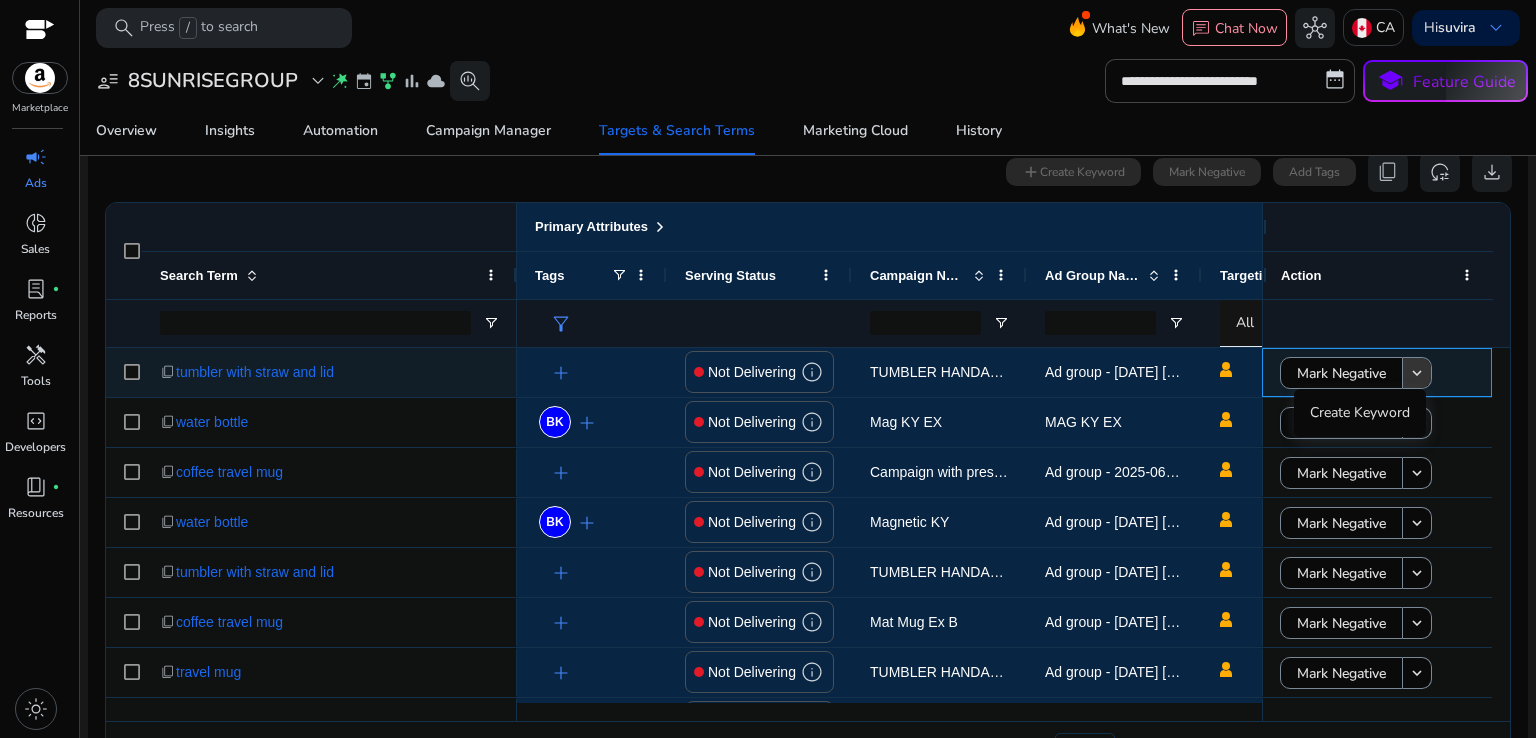 click on "keyboard_arrow_down" 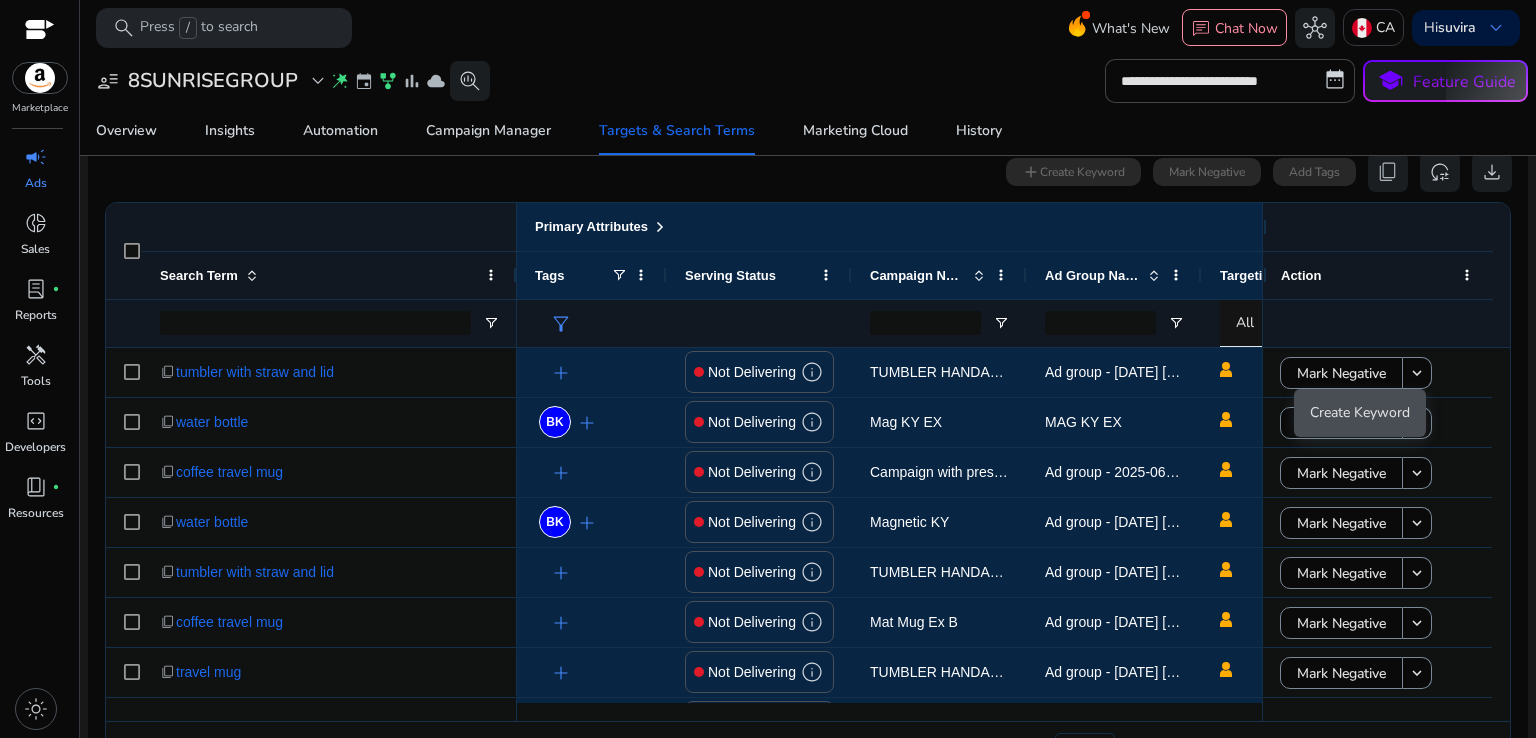 click on "Create Keyword" at bounding box center (1360, 412) 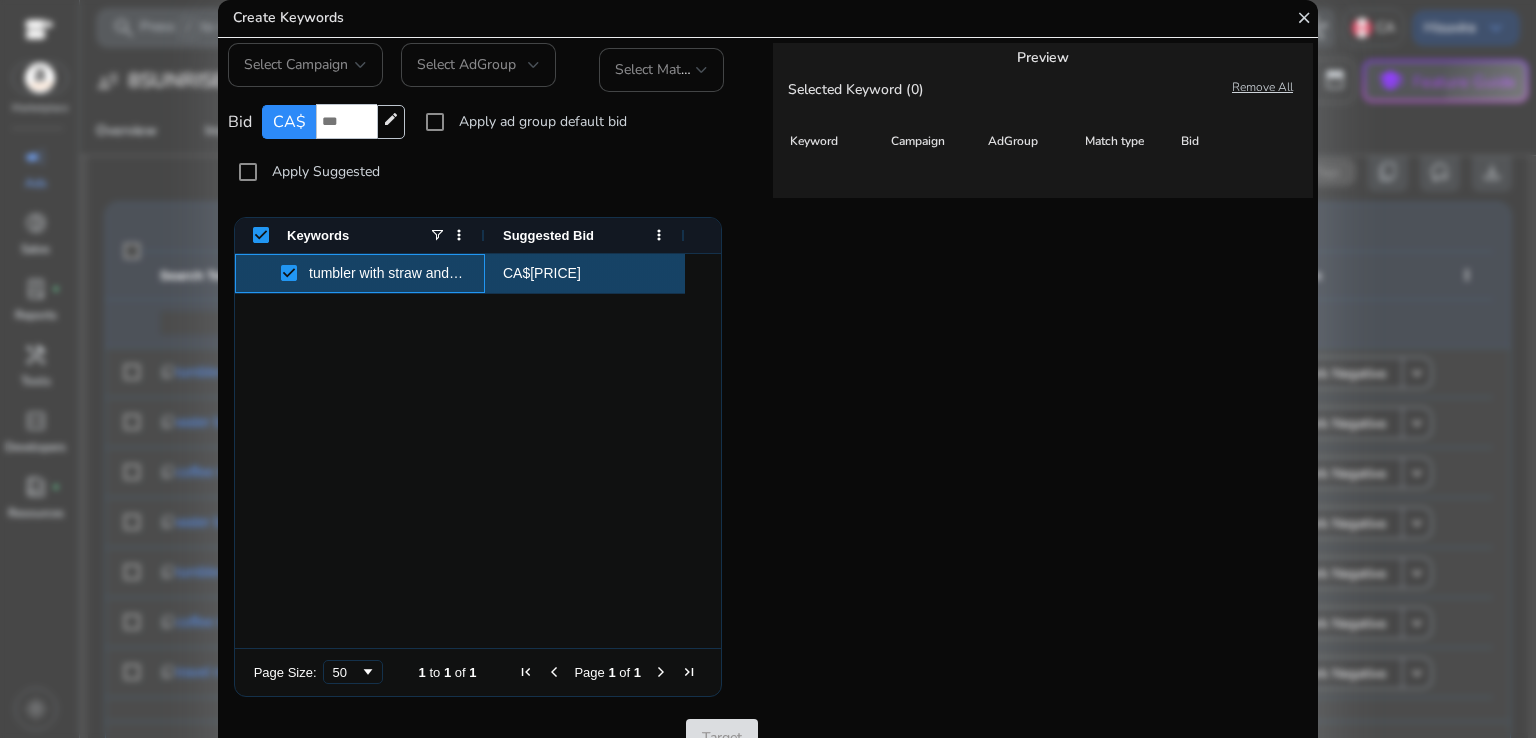 click on "tumbler with straw and lid" at bounding box center [387, 273] 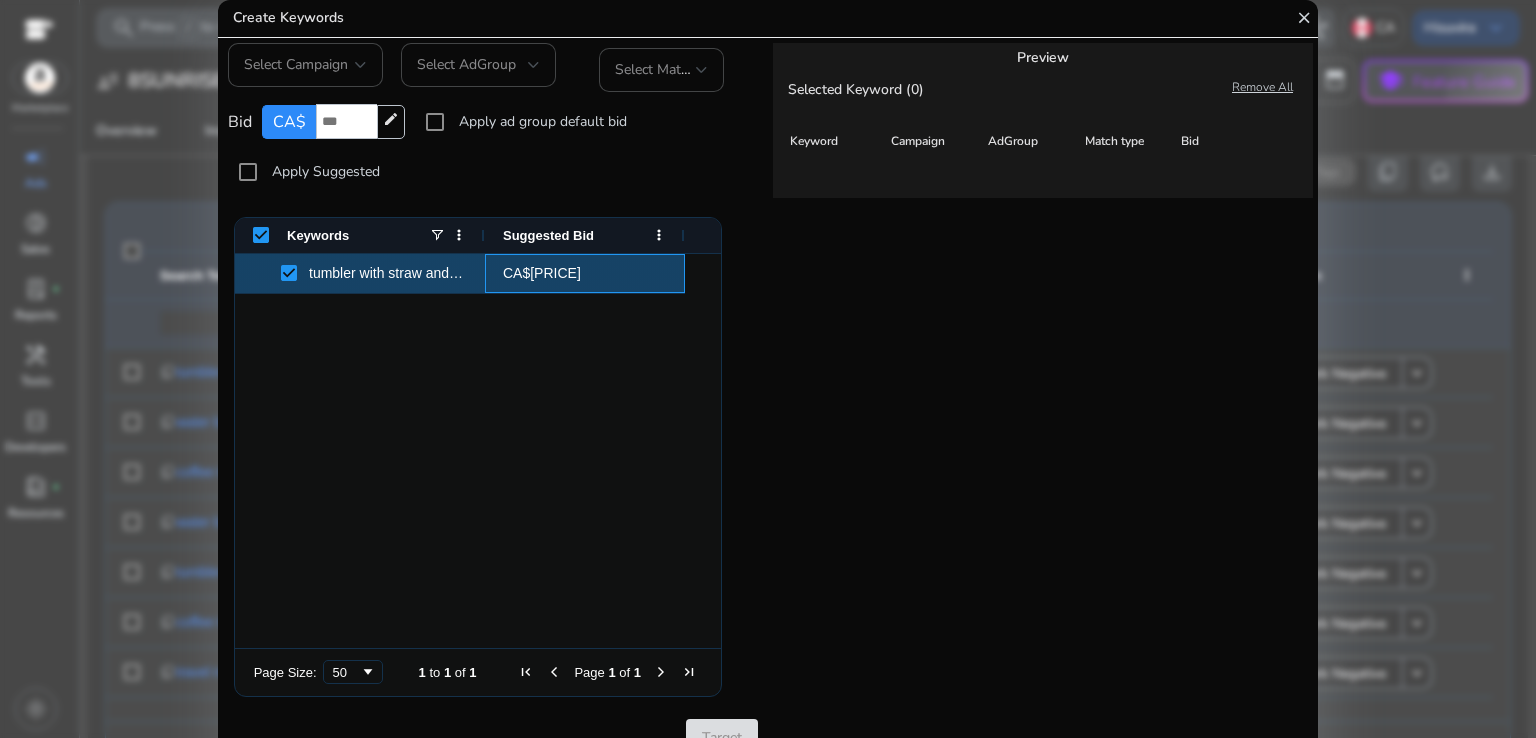 click on "CA$0.33" at bounding box center (585, 273) 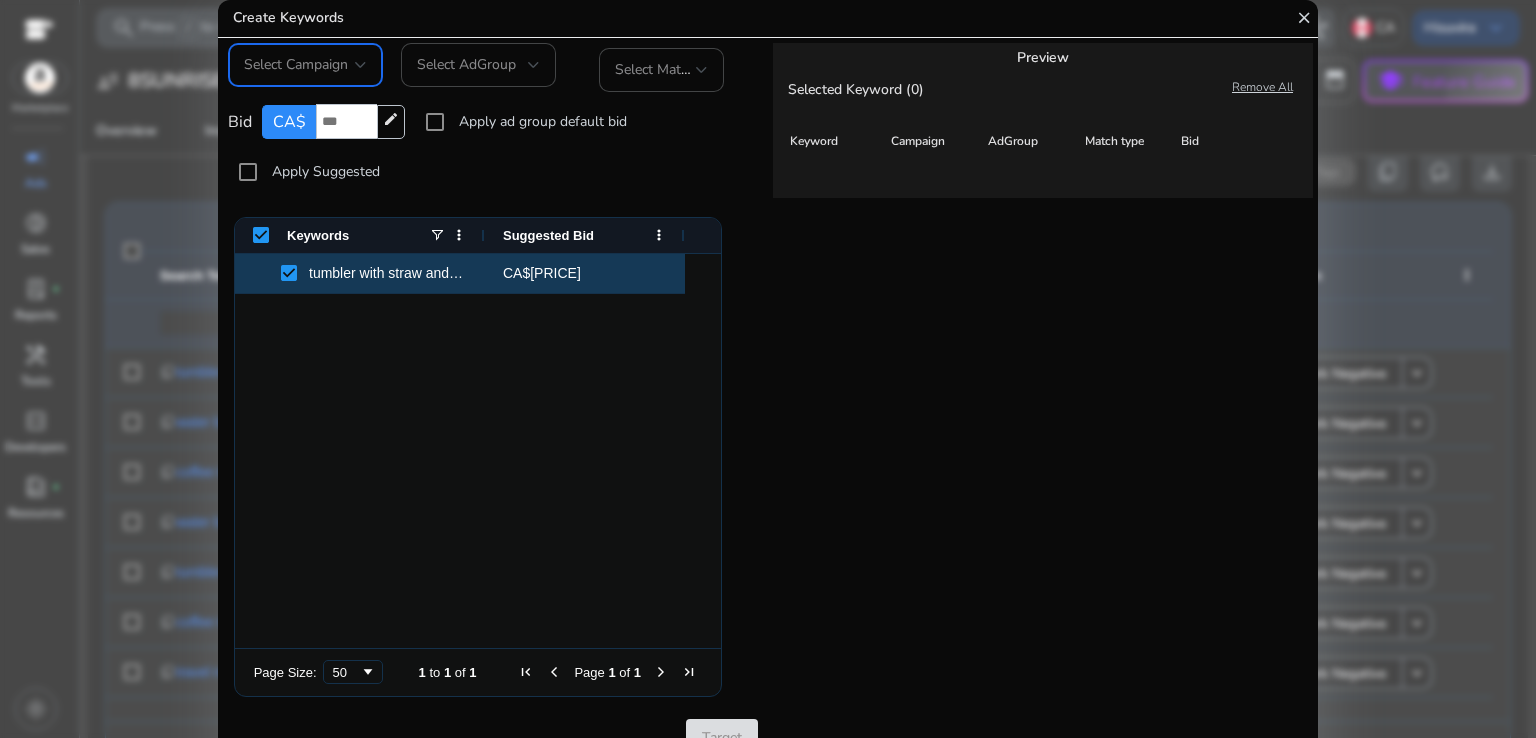 click on "Select Campaign" at bounding box center (296, 64) 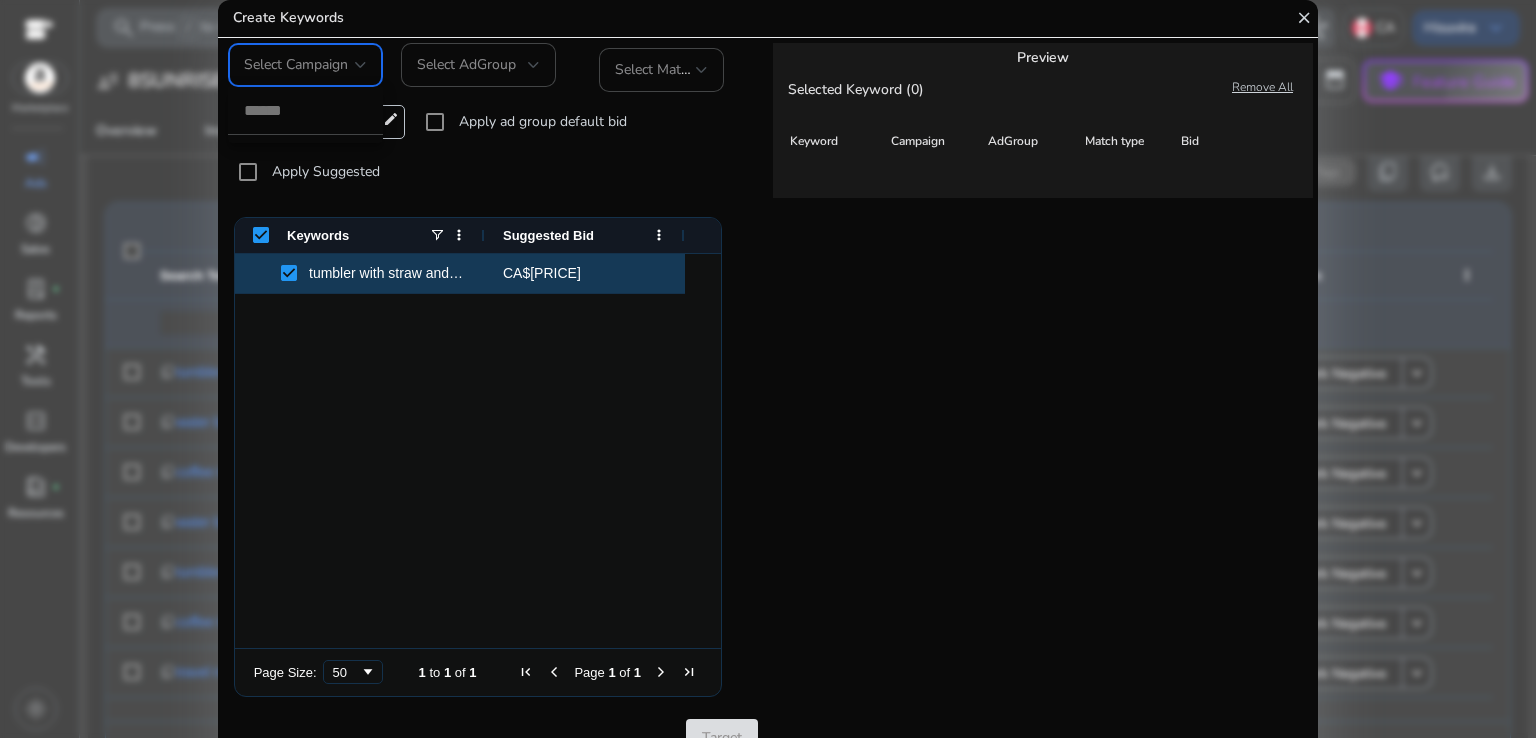 click at bounding box center [768, 369] 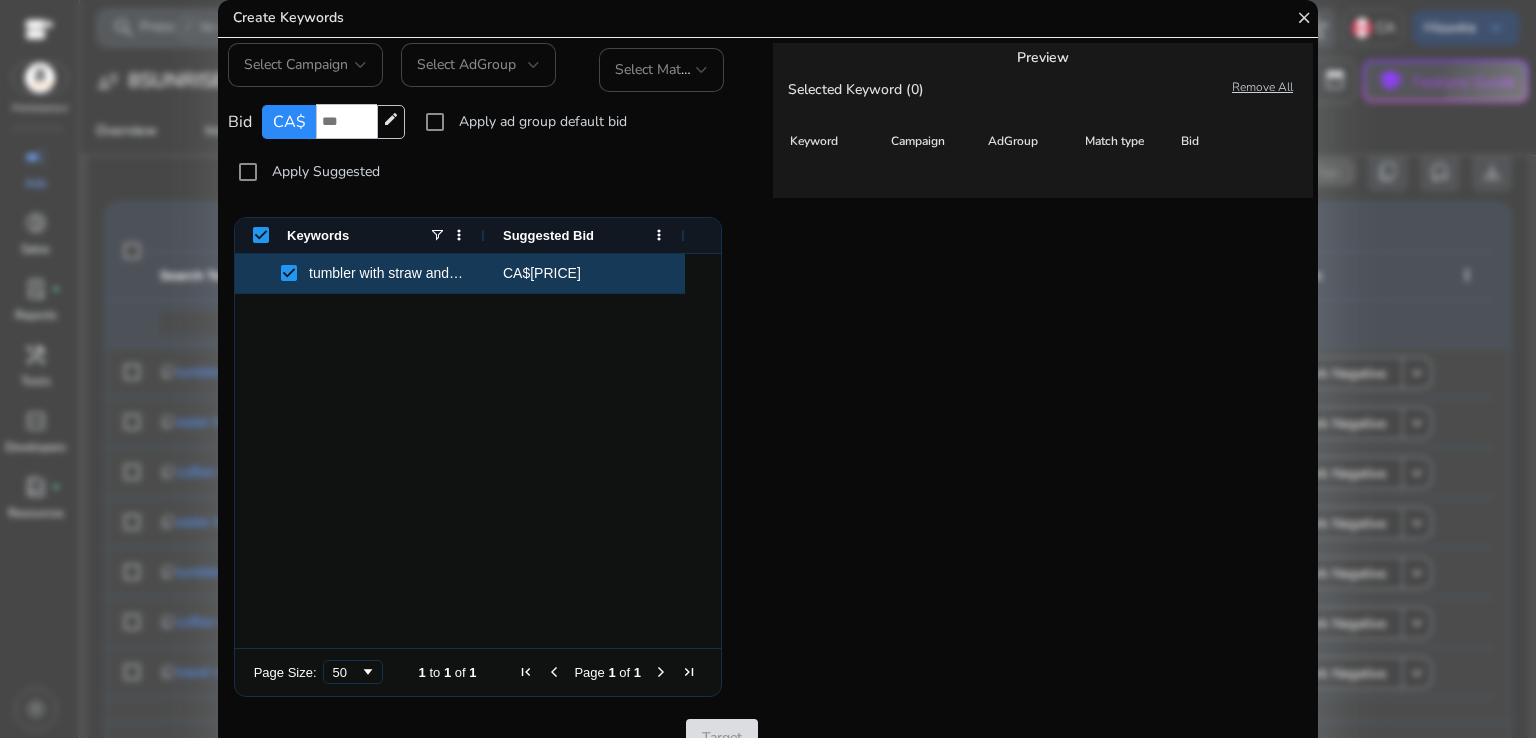 click on "close" at bounding box center (1304, 18) 